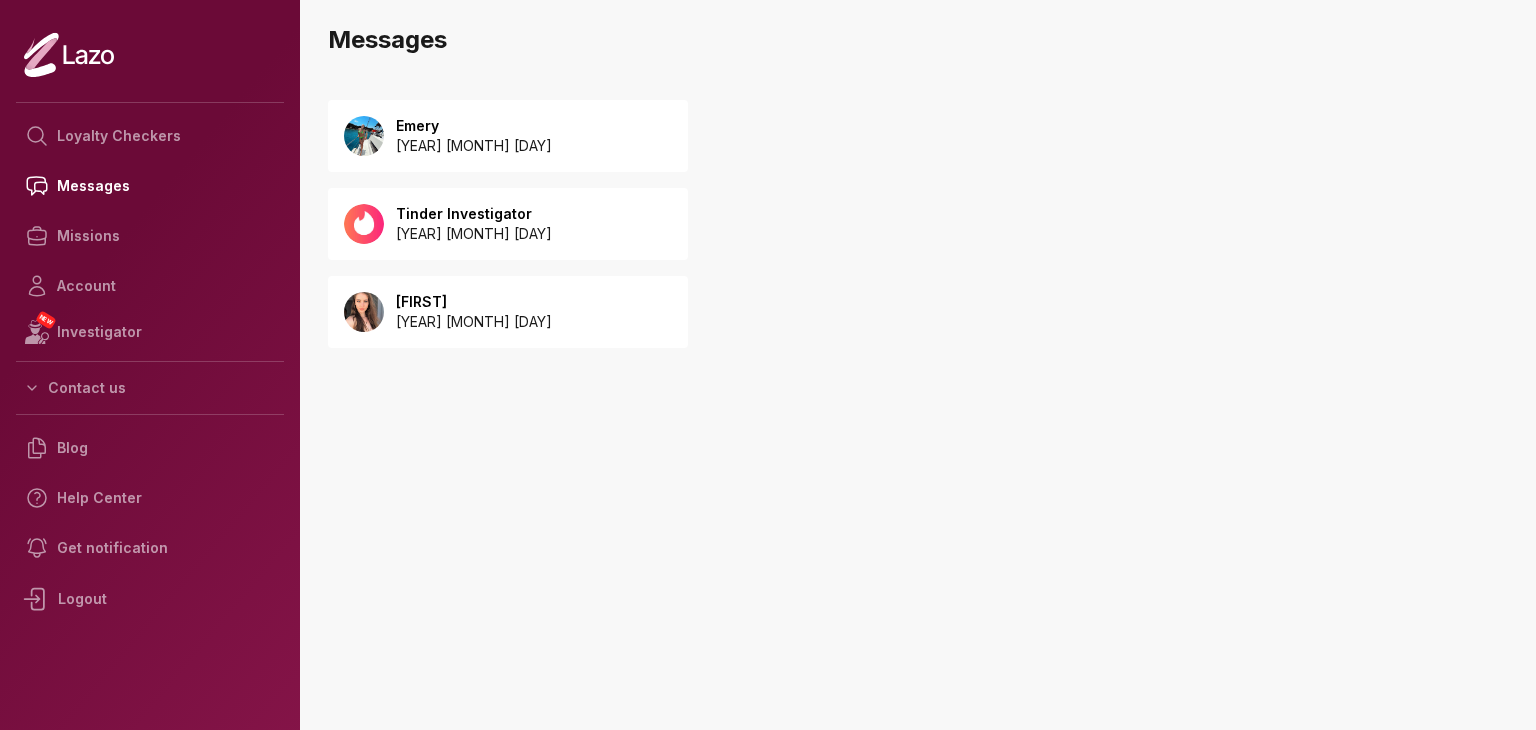 scroll, scrollTop: 0, scrollLeft: 0, axis: both 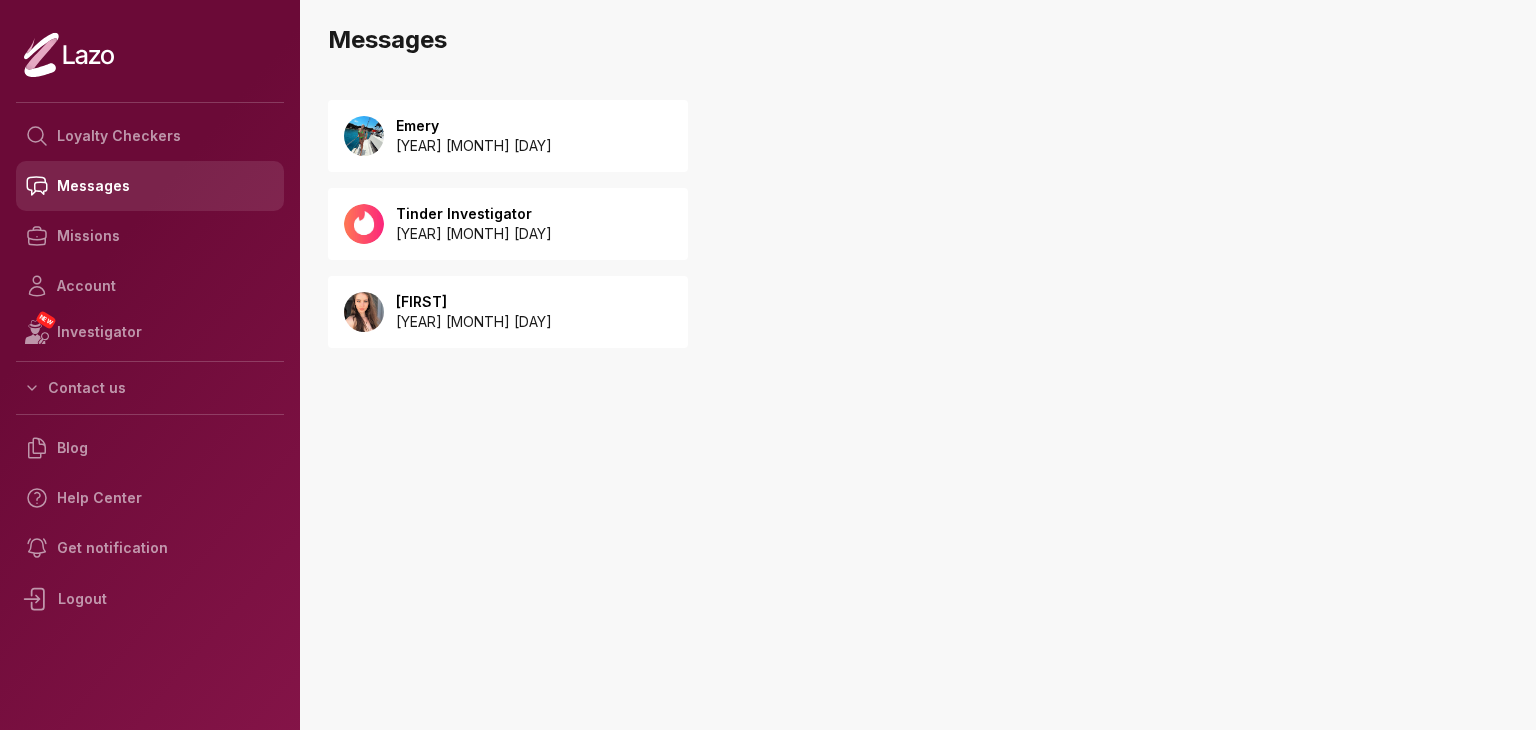 click 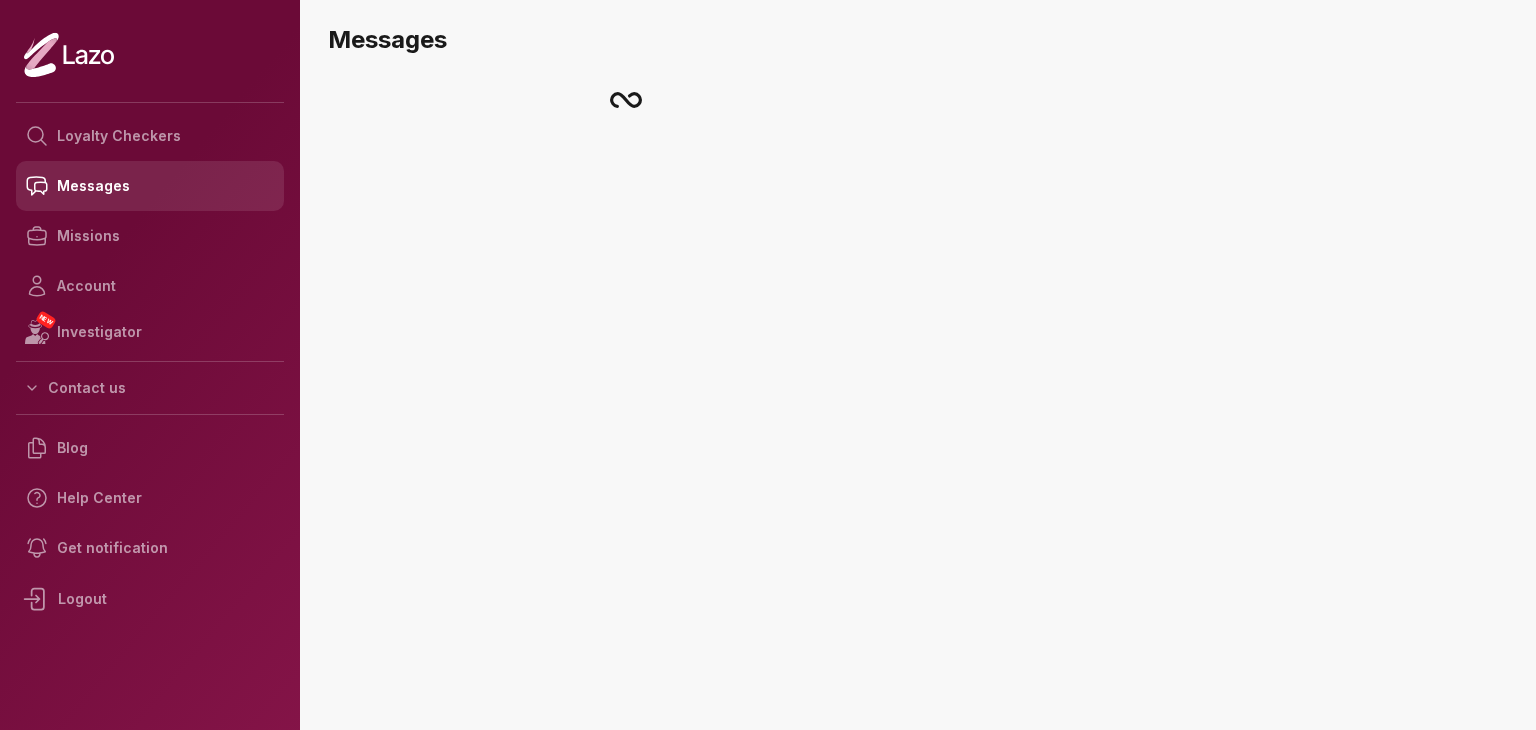 scroll, scrollTop: 0, scrollLeft: 0, axis: both 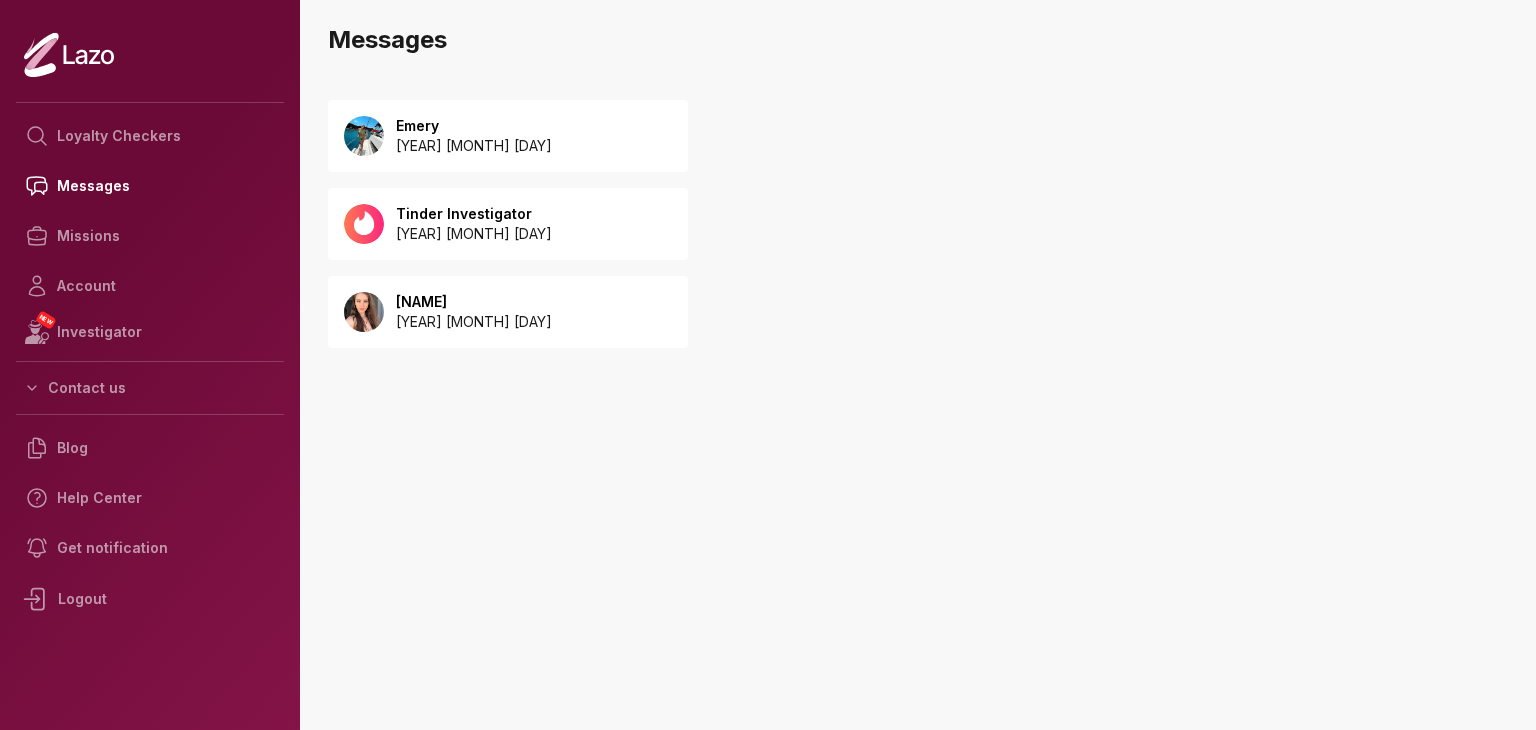 click on "[YEAR] [MONTH] [DAY]" at bounding box center (474, 146) 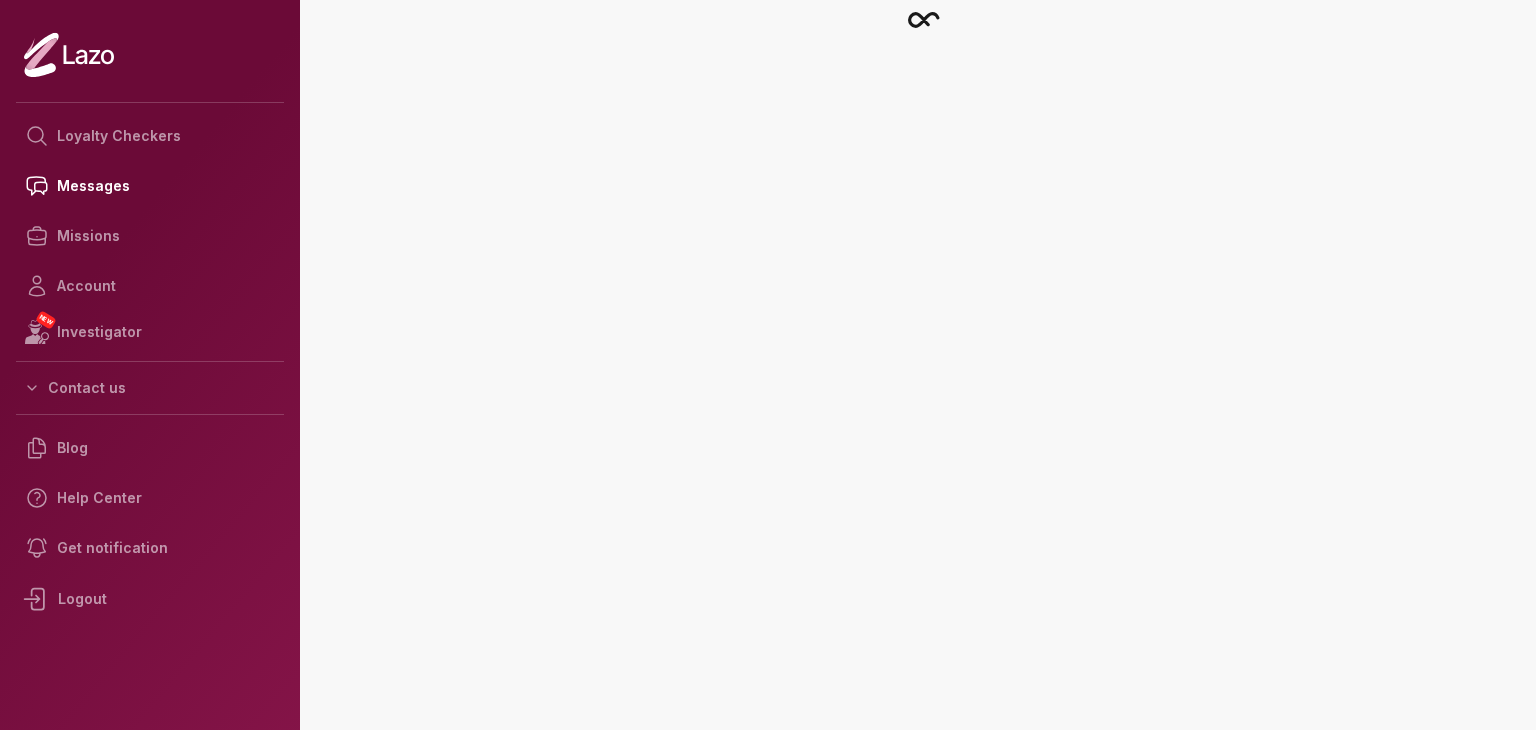 scroll, scrollTop: 0, scrollLeft: 0, axis: both 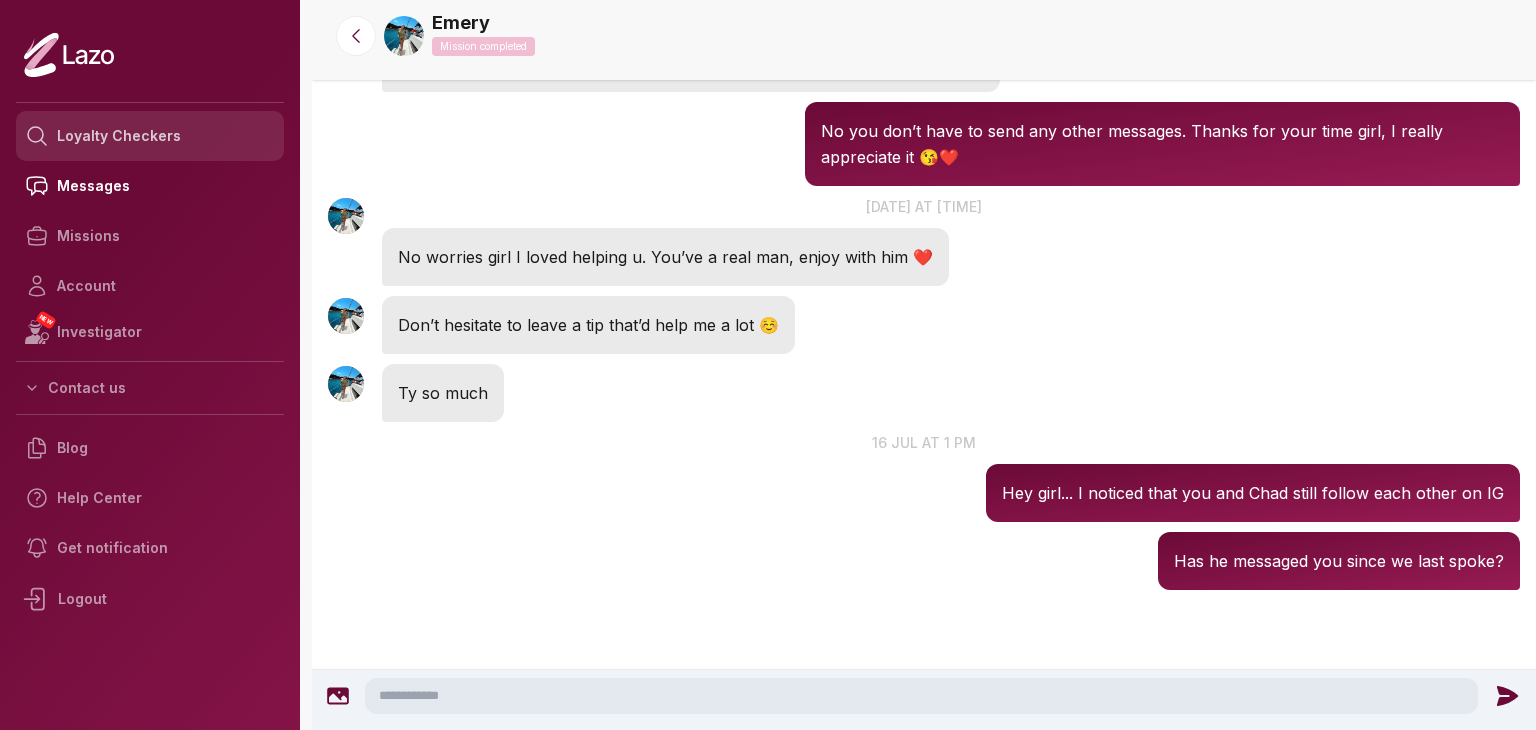 click on "Loyalty Checkers" at bounding box center [150, 136] 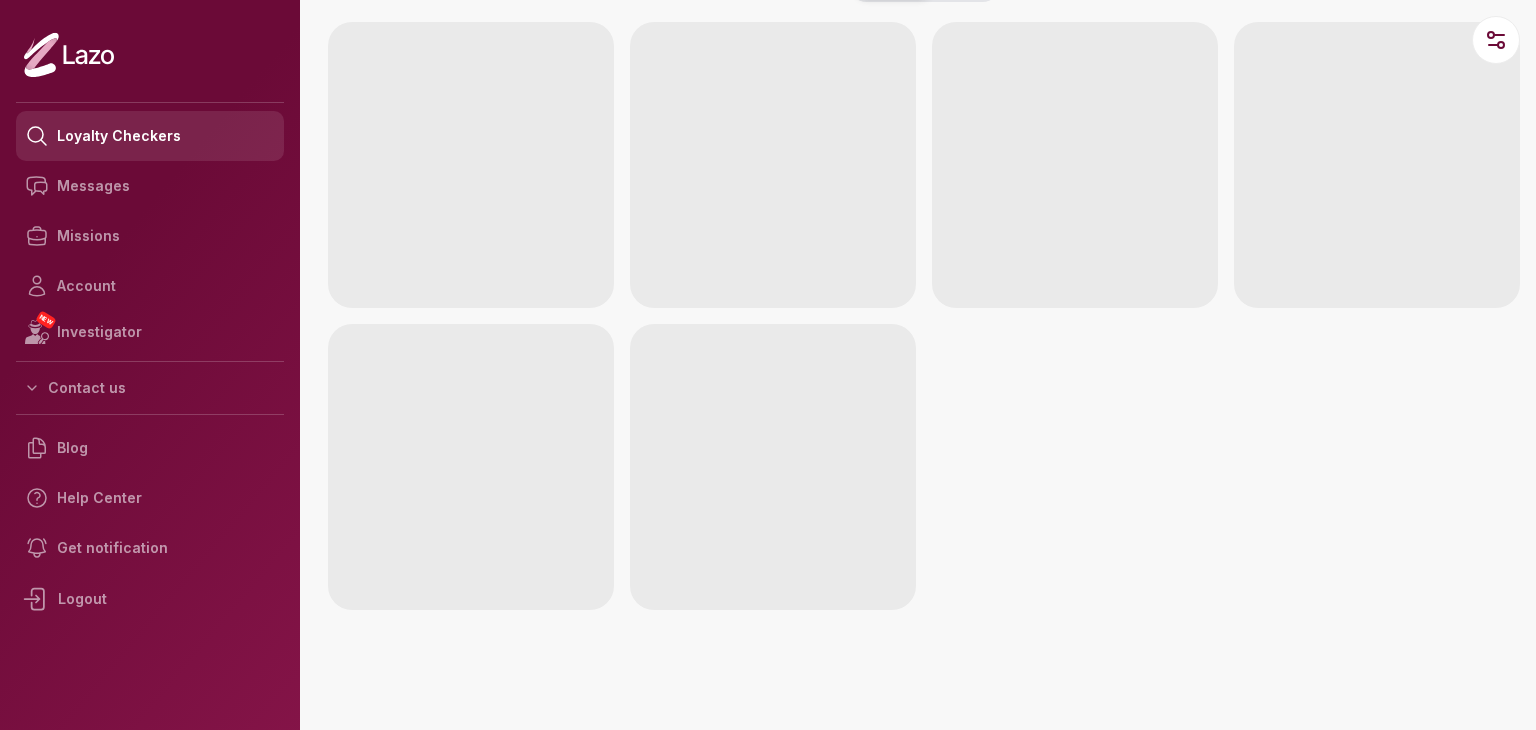 scroll, scrollTop: 0, scrollLeft: 0, axis: both 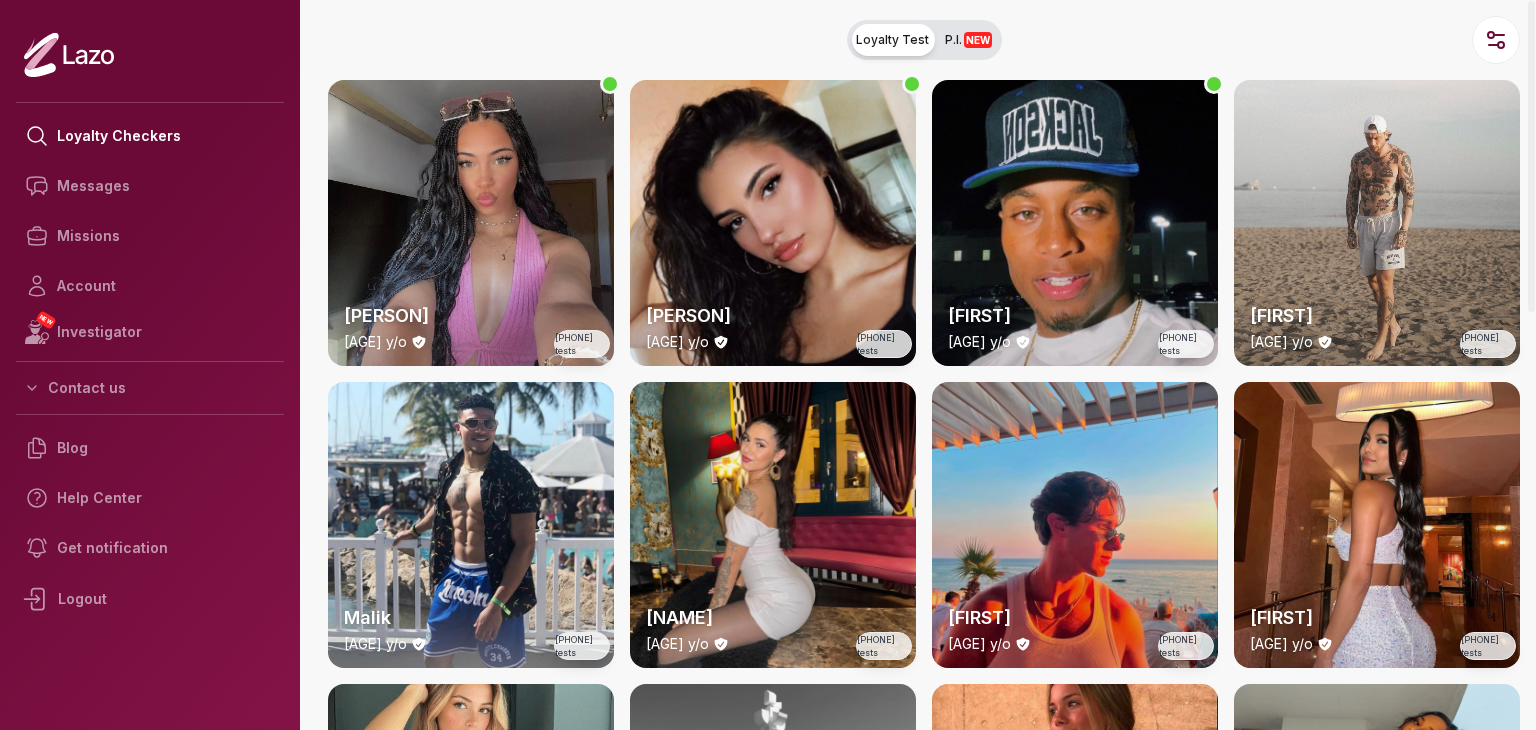 click on "NEW" at bounding box center [978, 40] 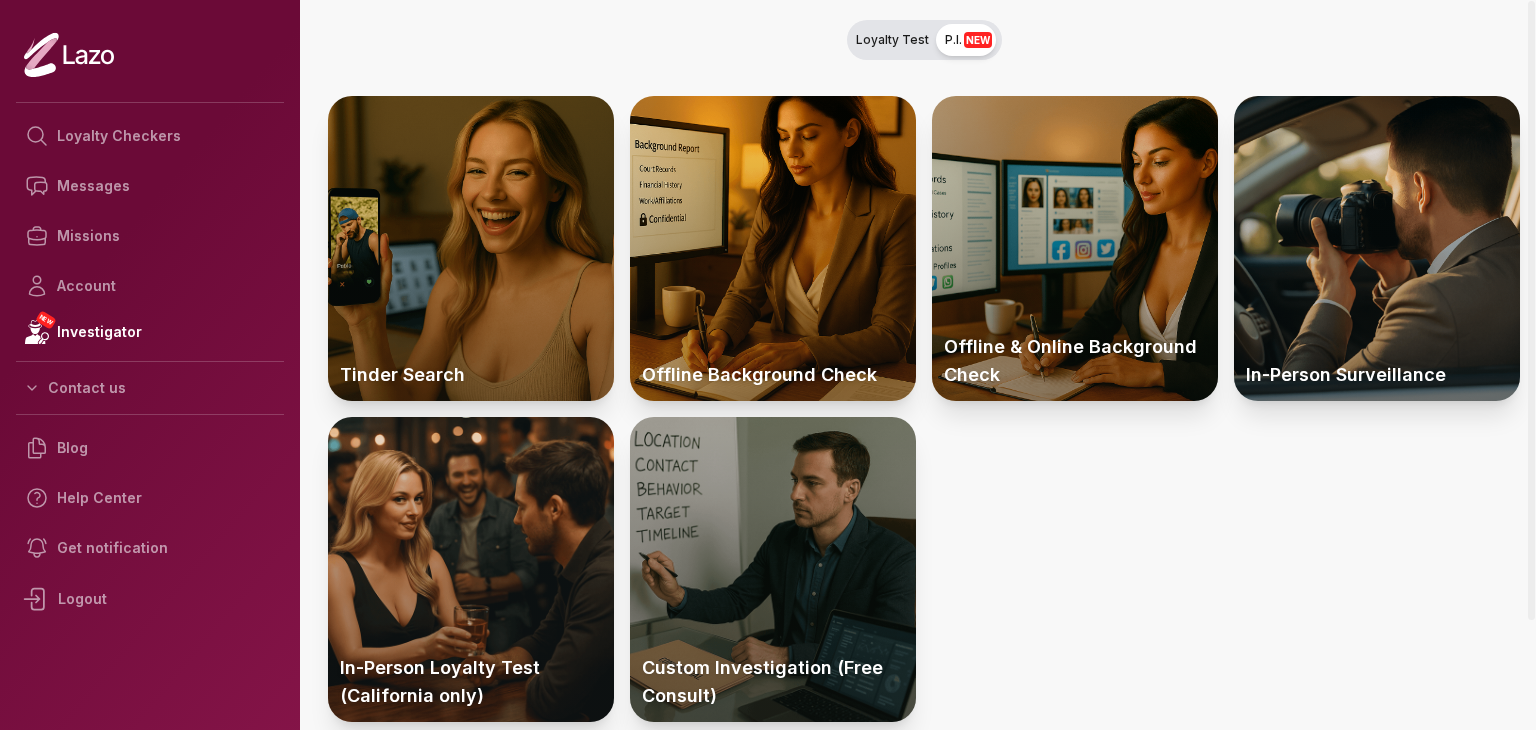 click on "Loyalty Test P.I. NEW" at bounding box center (924, 40) 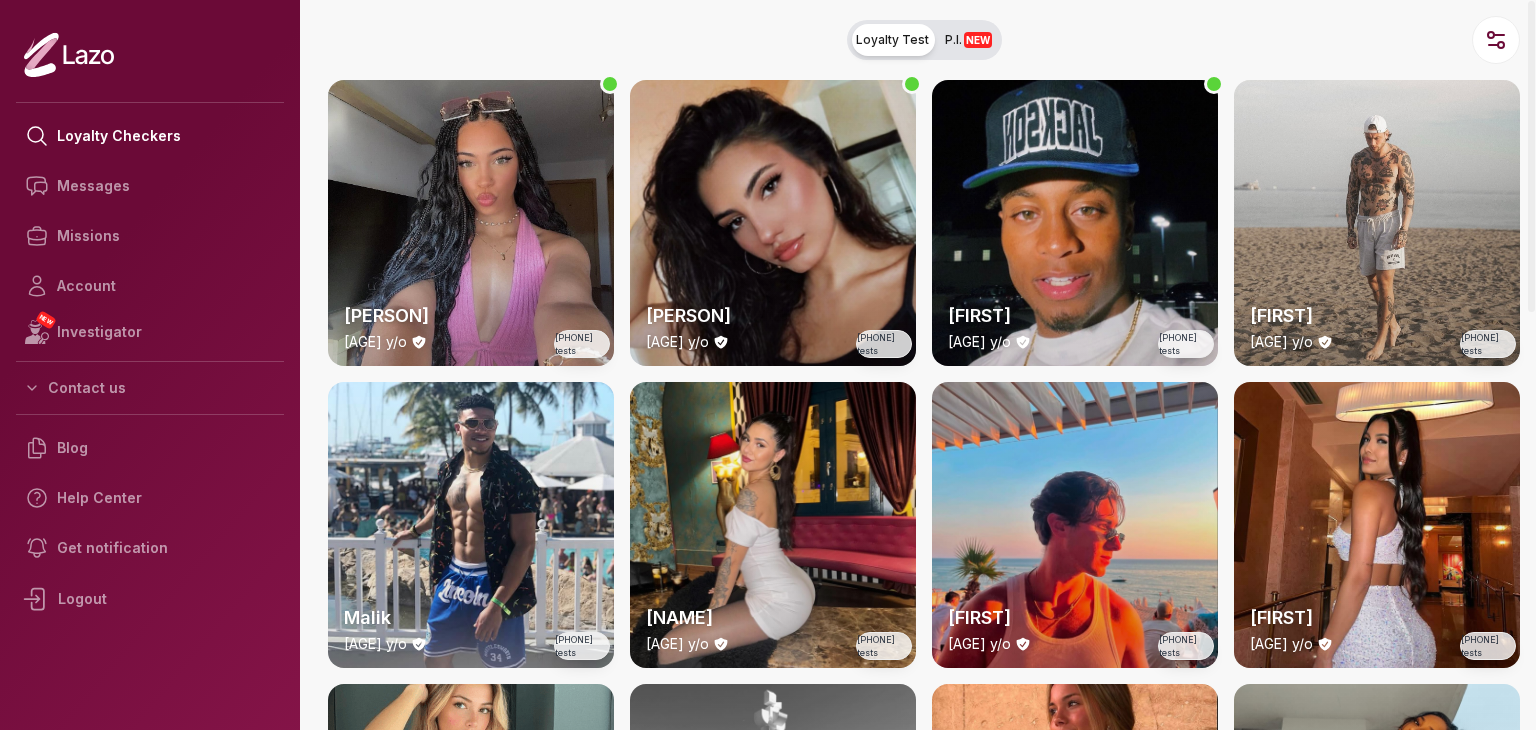 click on "[PERSON] [AGE] y/o [NUMBER] tests" at bounding box center [773, 223] 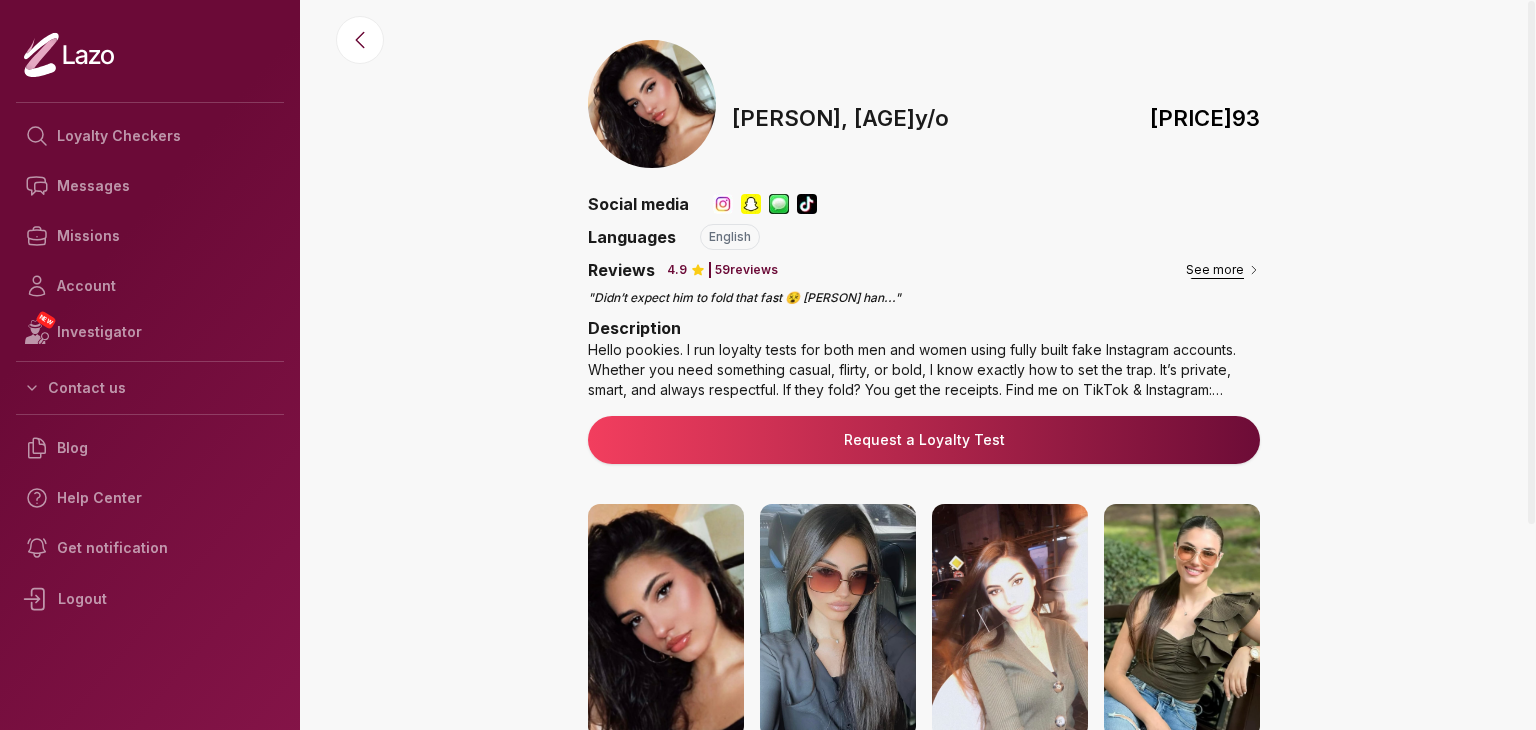 click on "See more" at bounding box center [1223, 270] 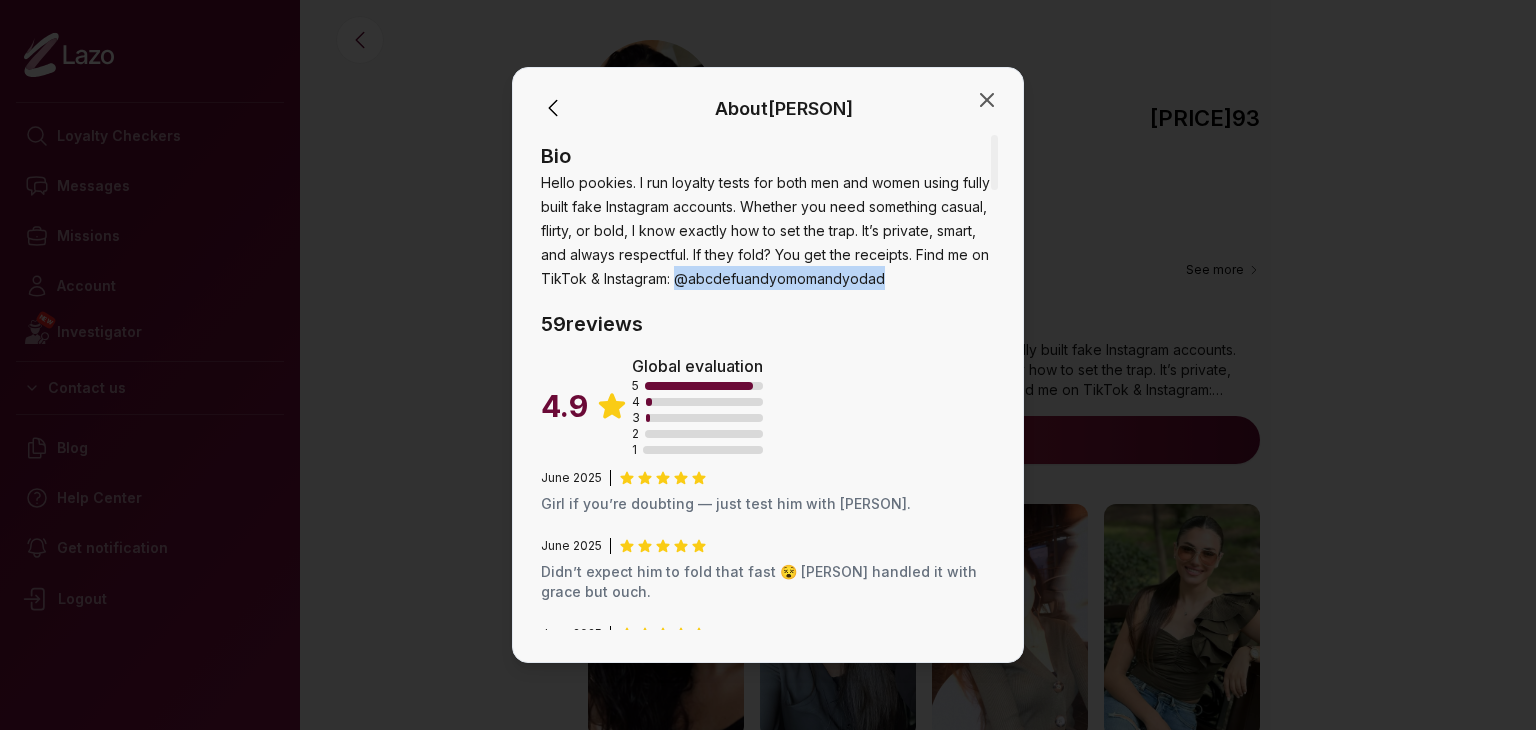drag, startPoint x: 881, startPoint y: 275, endPoint x: 673, endPoint y: 283, distance: 208.1538 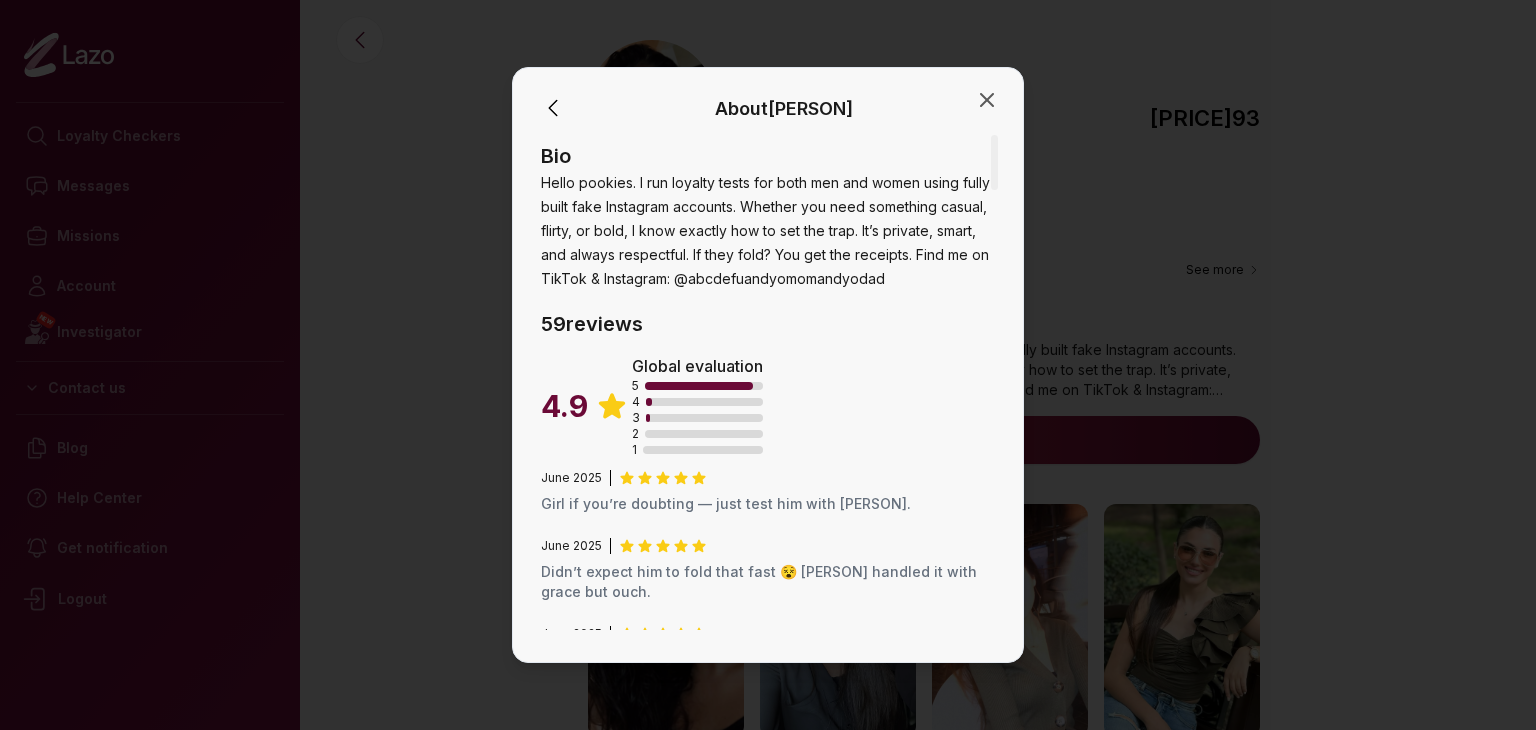 click on "59  reviews" at bounding box center (768, 324) 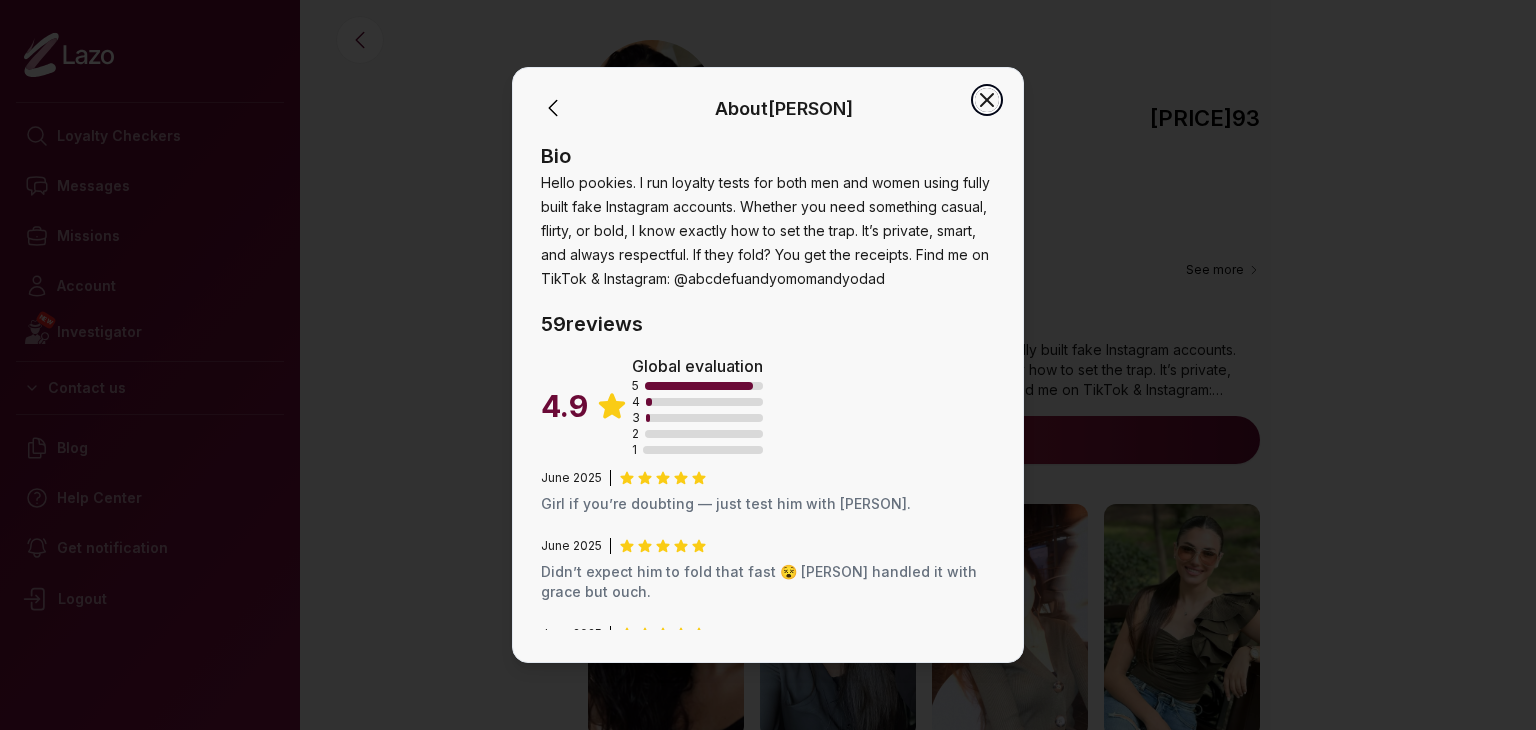 click 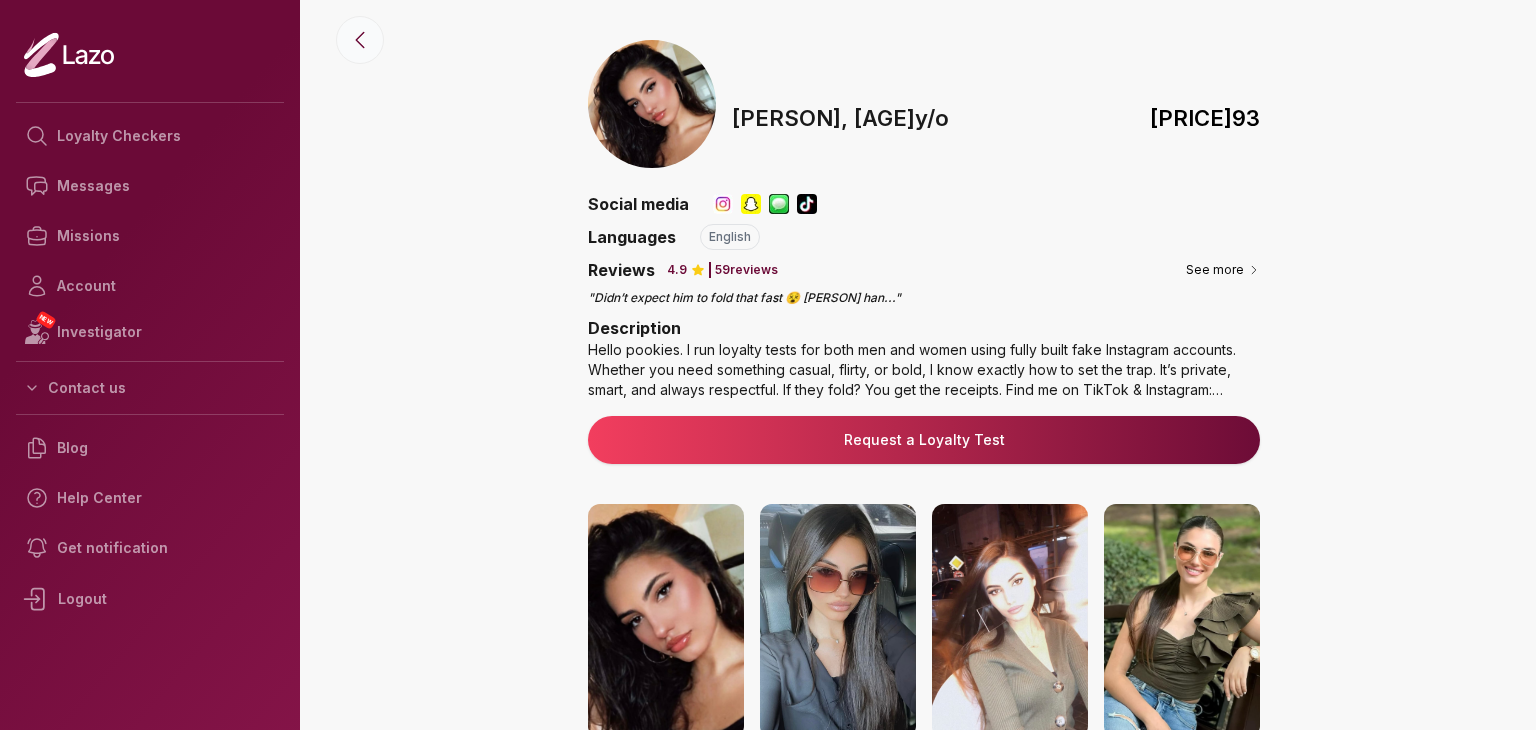 click 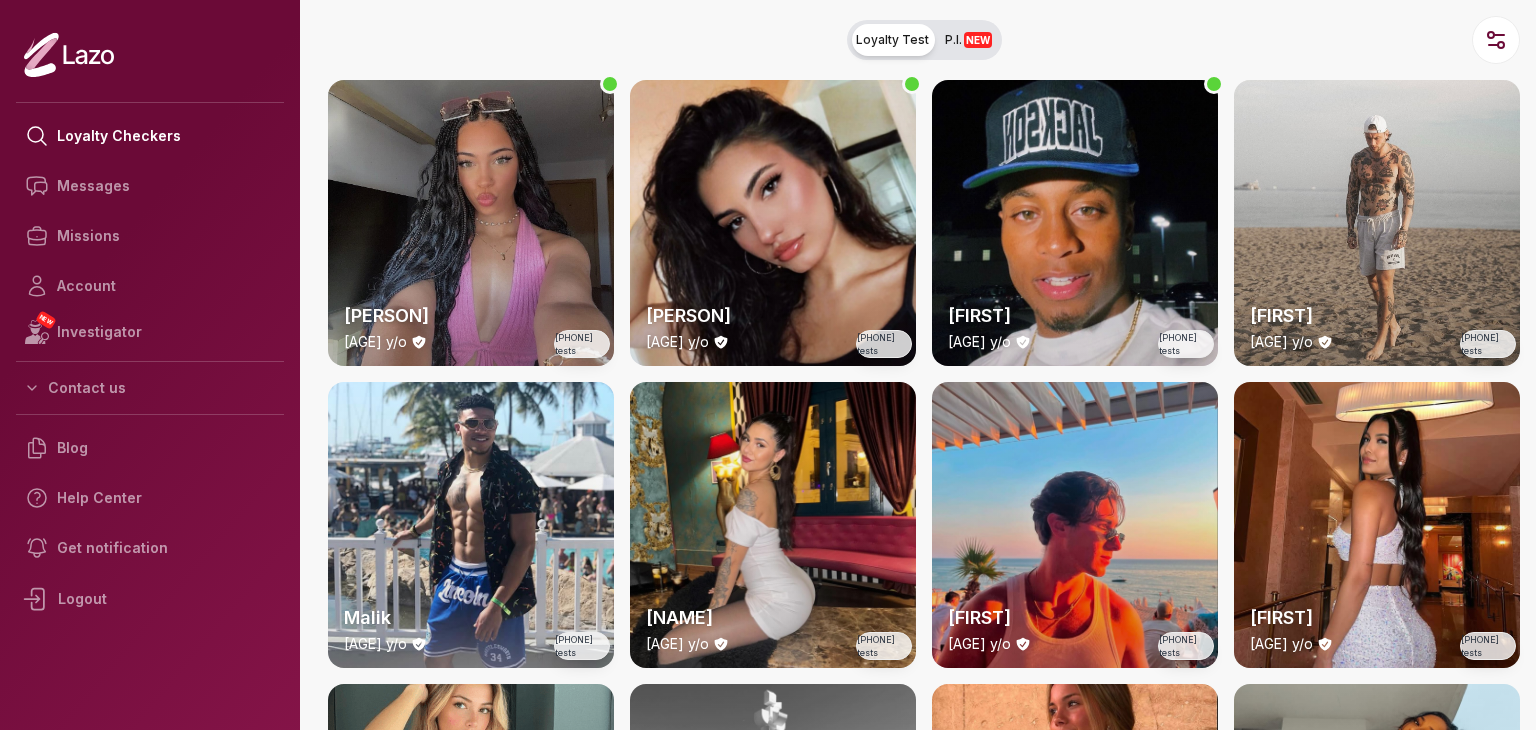 click on "[PERSON] [AGE] y/o [NUMBER] tests" at bounding box center [471, 223] 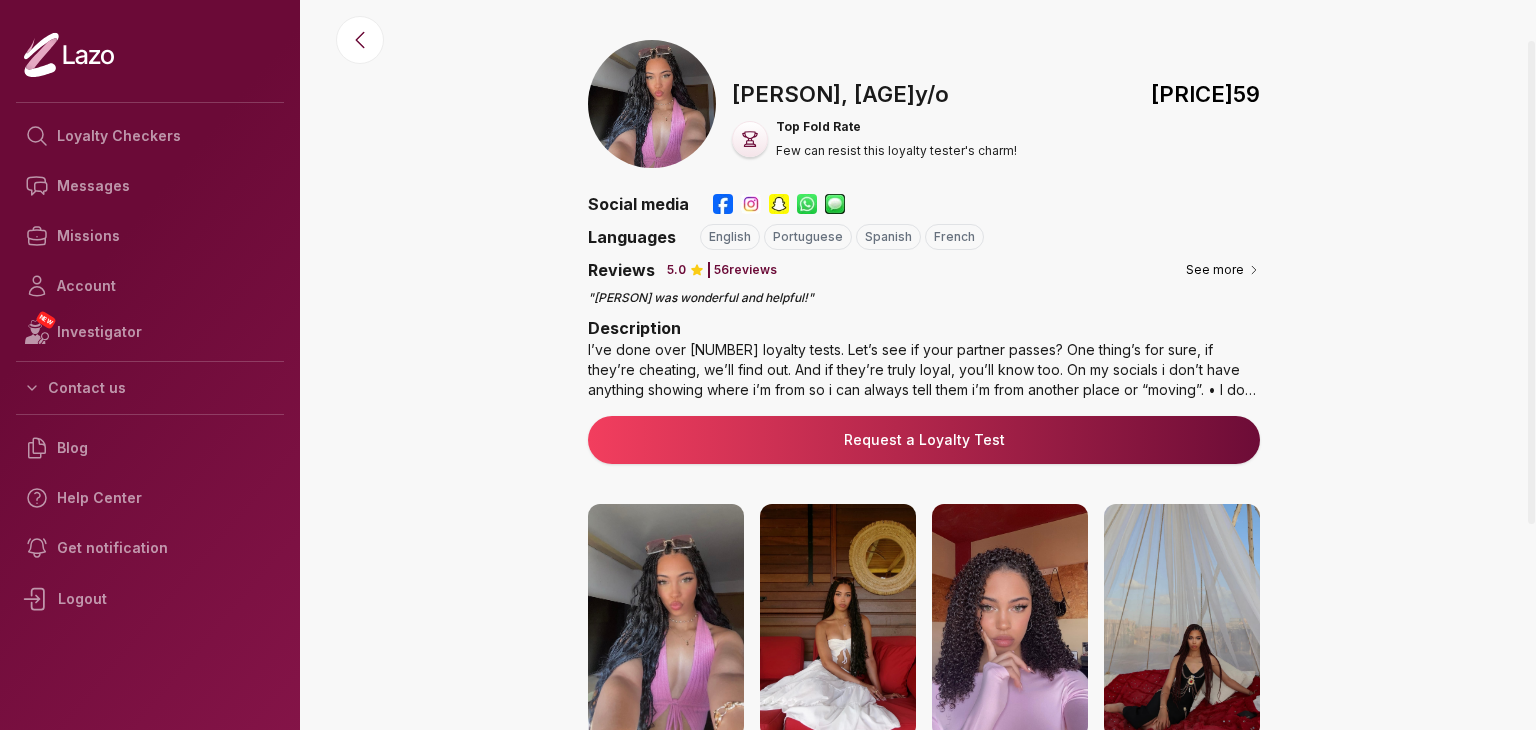 click on "Request a Loyalty Test" at bounding box center (924, 440) 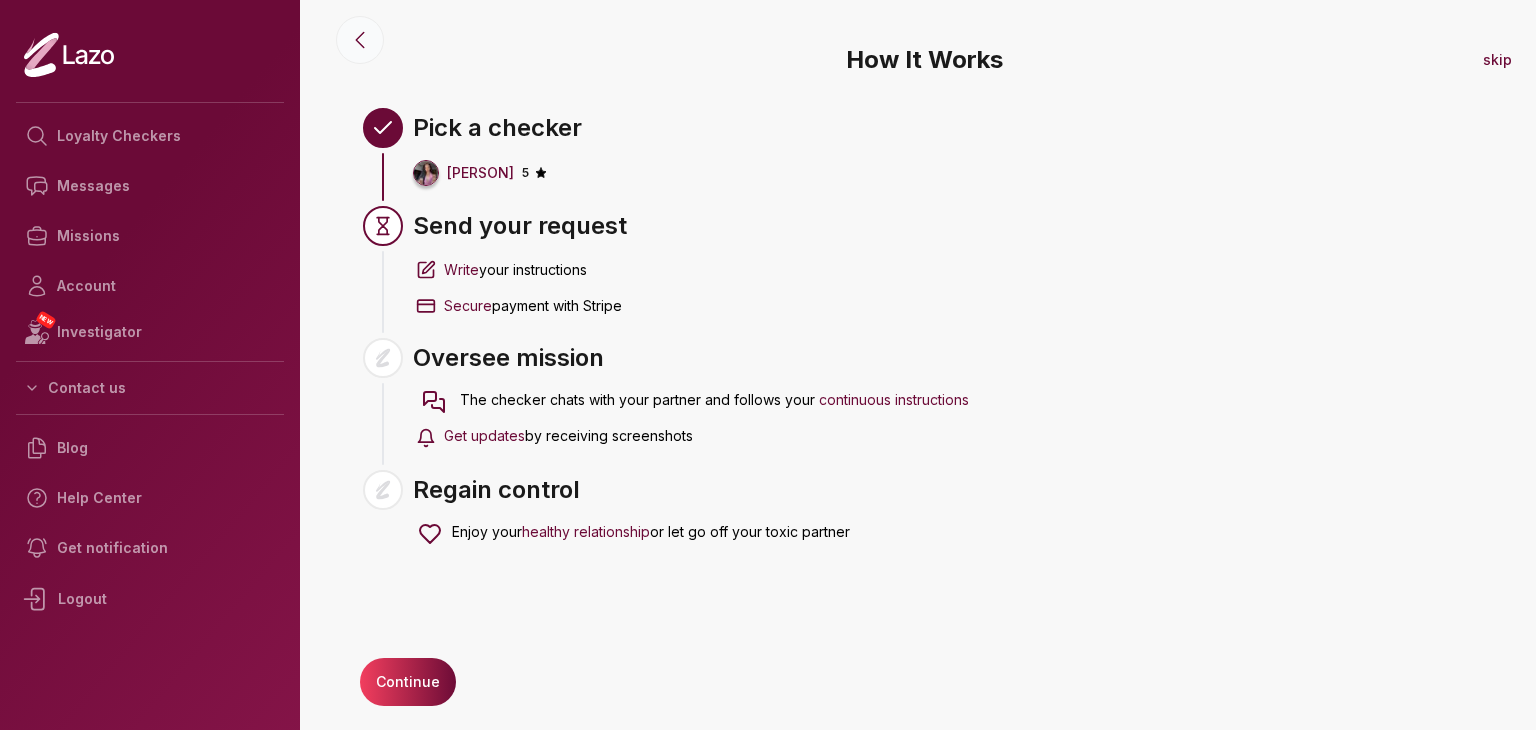 click 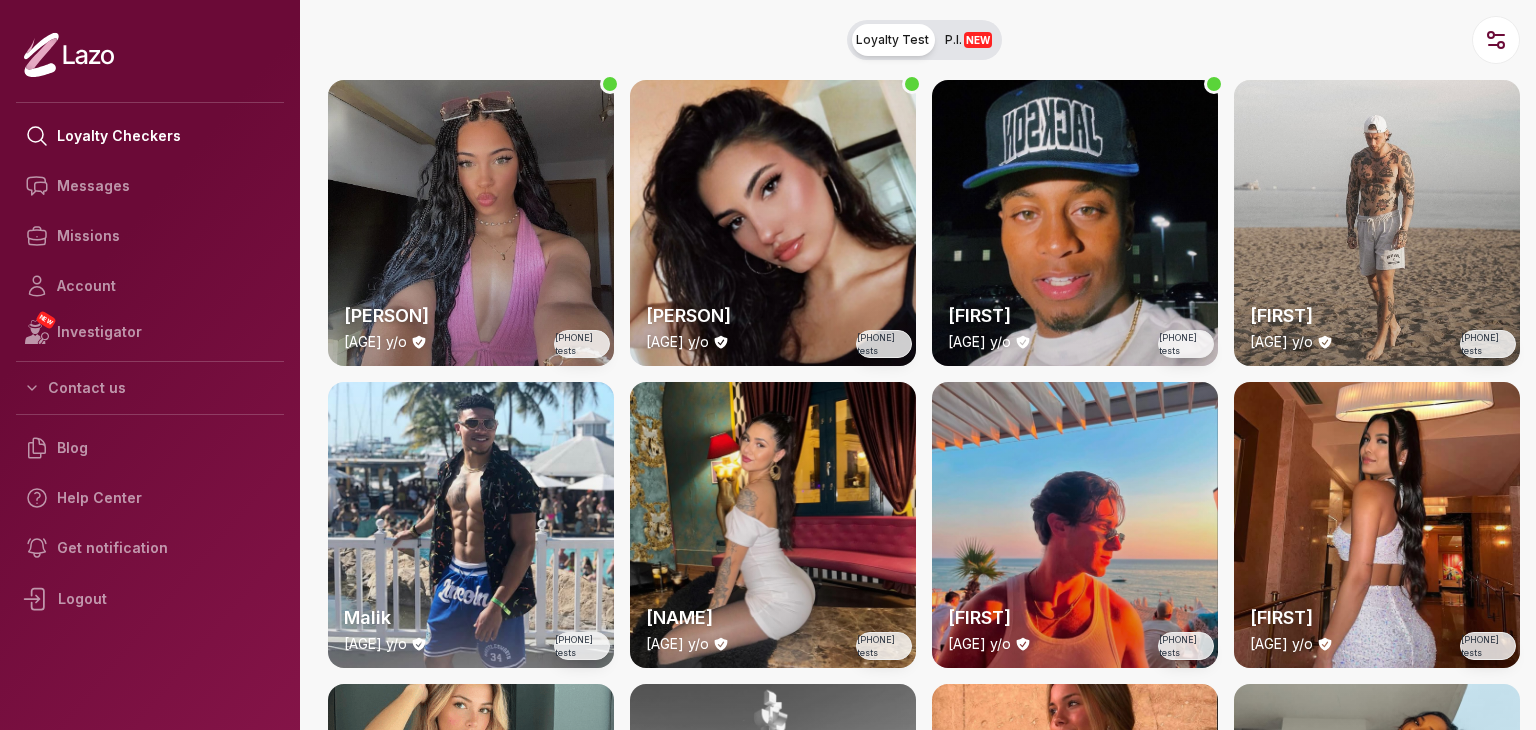 click on "[PERSON] [AGE] y/o [NUMBER] tests" at bounding box center (471, 223) 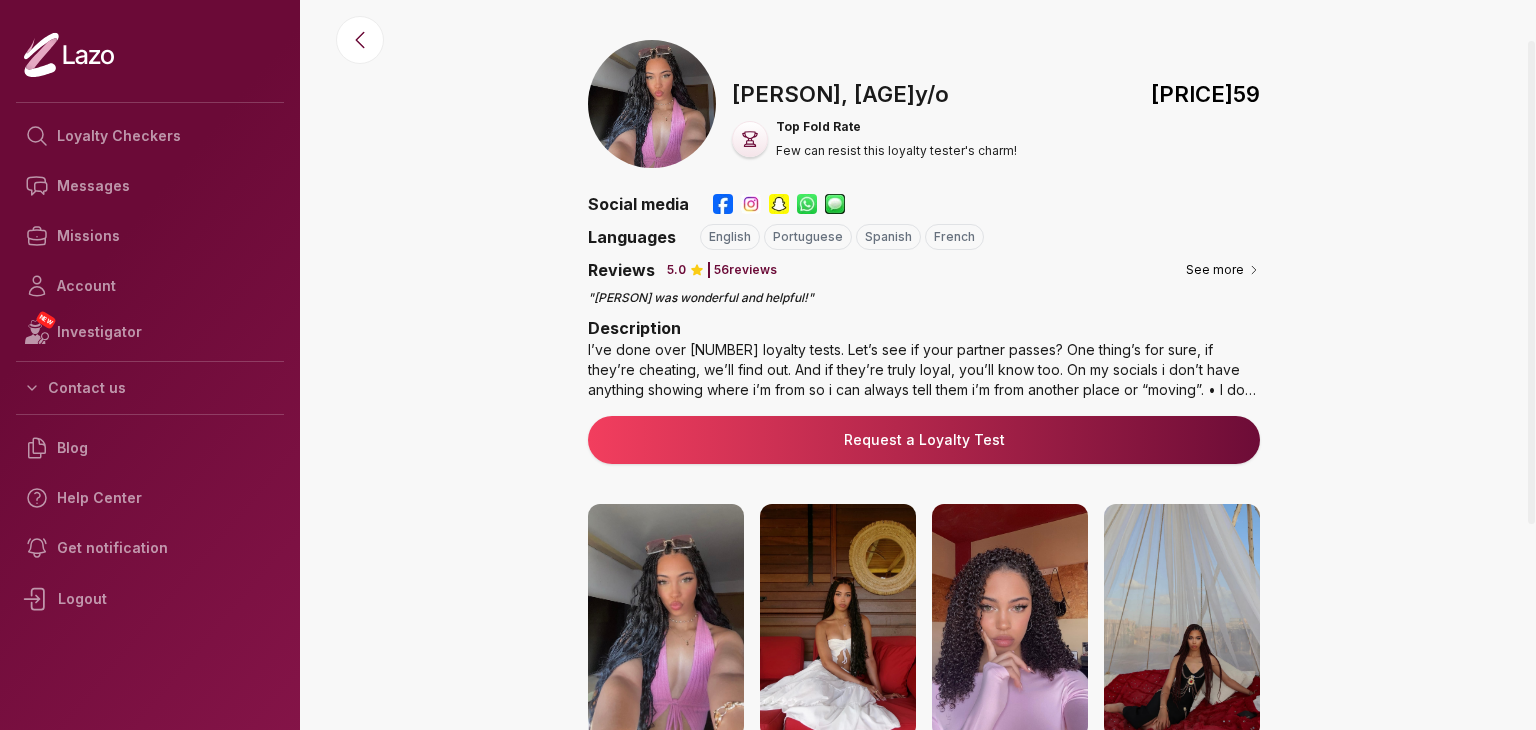 click on "Reviews 5.0 56  reviews See more" at bounding box center (924, 270) 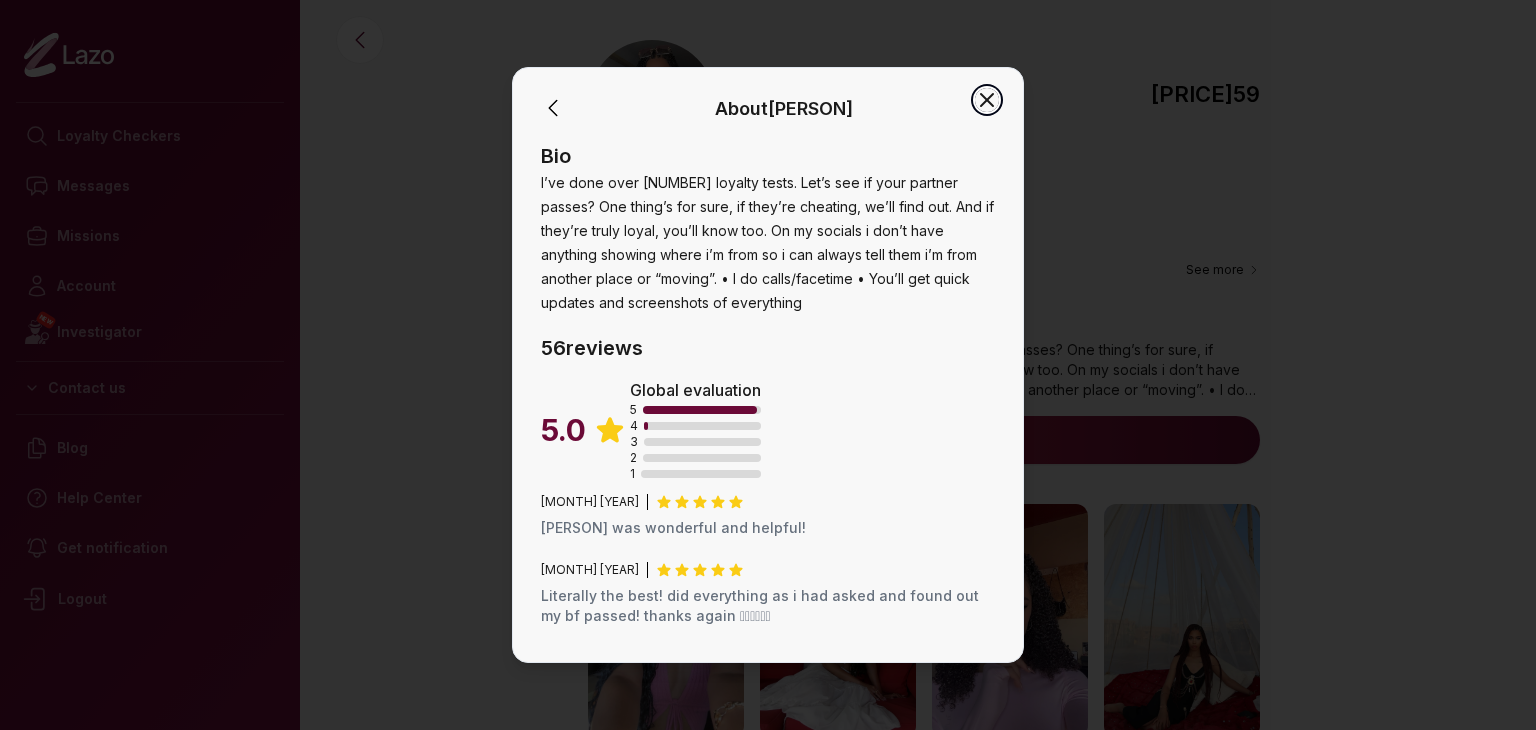 click 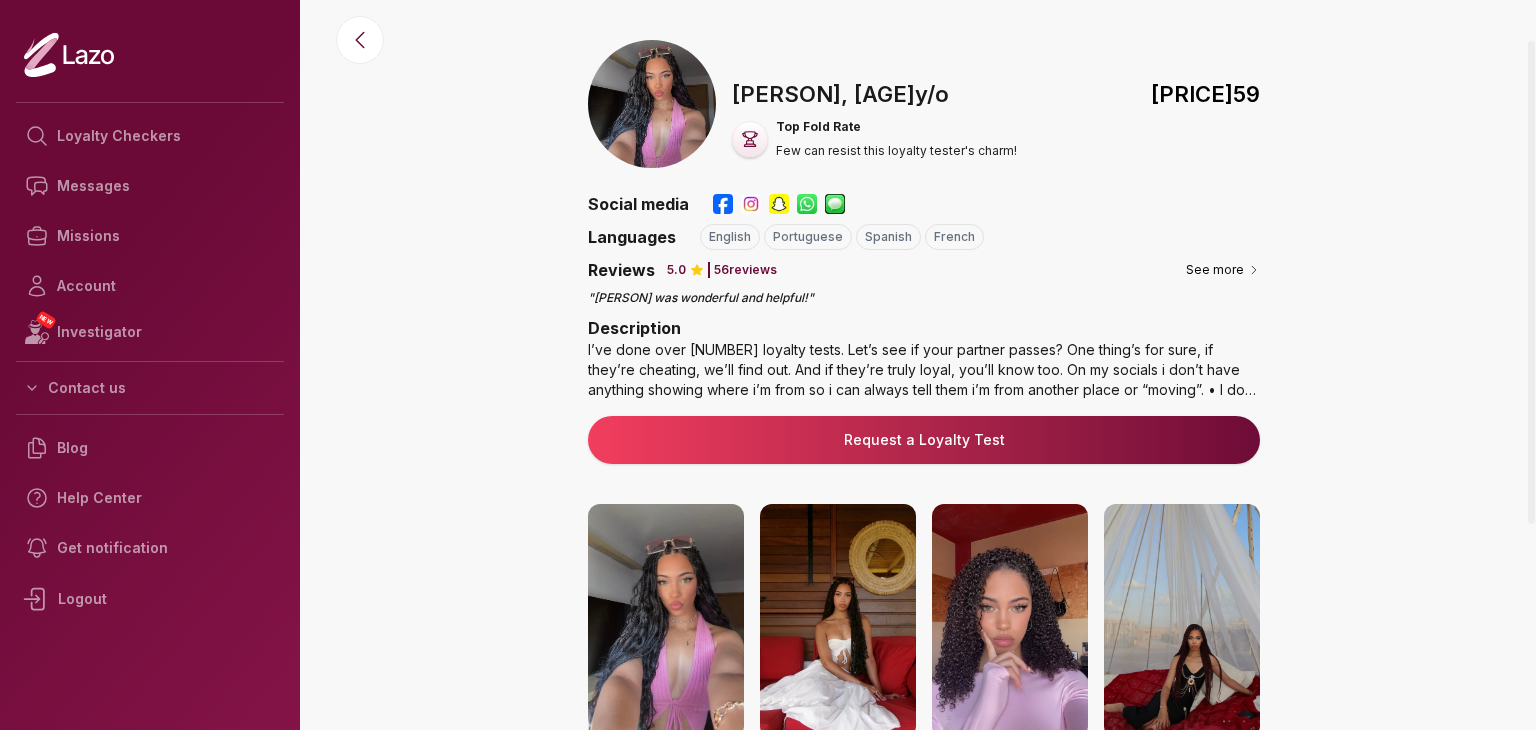 click at bounding box center (1531, 405) 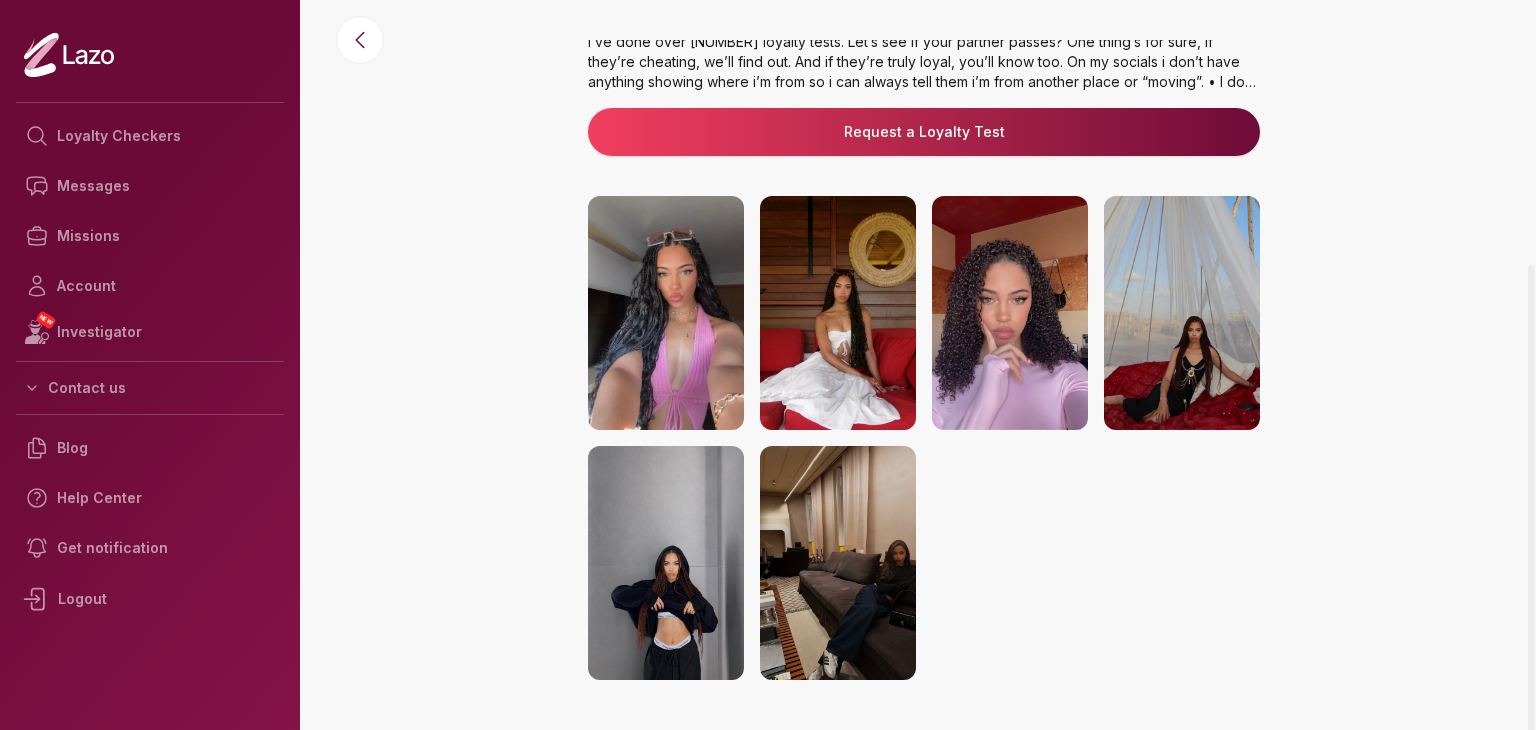 scroll, scrollTop: 370, scrollLeft: 0, axis: vertical 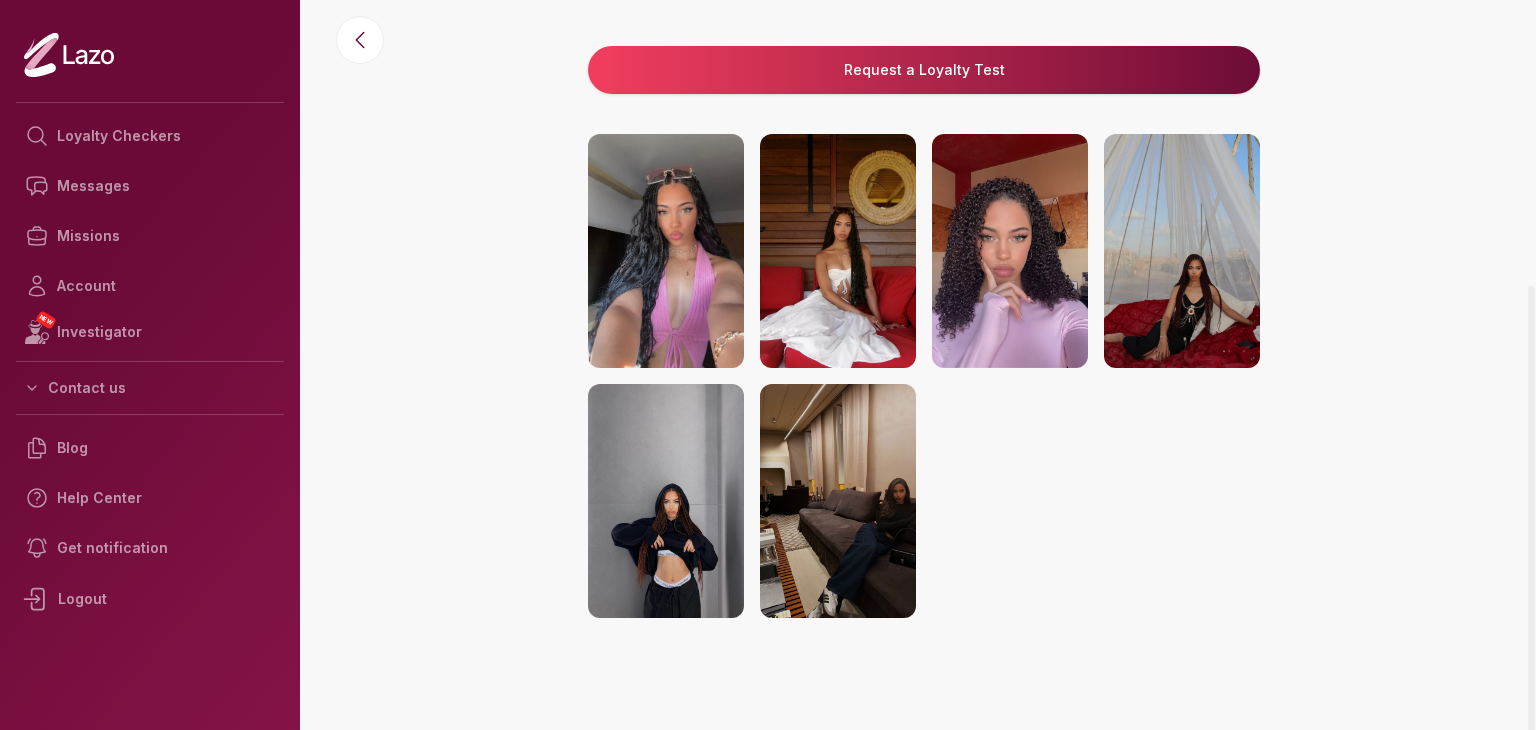 drag, startPoint x: 1535, startPoint y: 177, endPoint x: 1535, endPoint y: 583, distance: 406 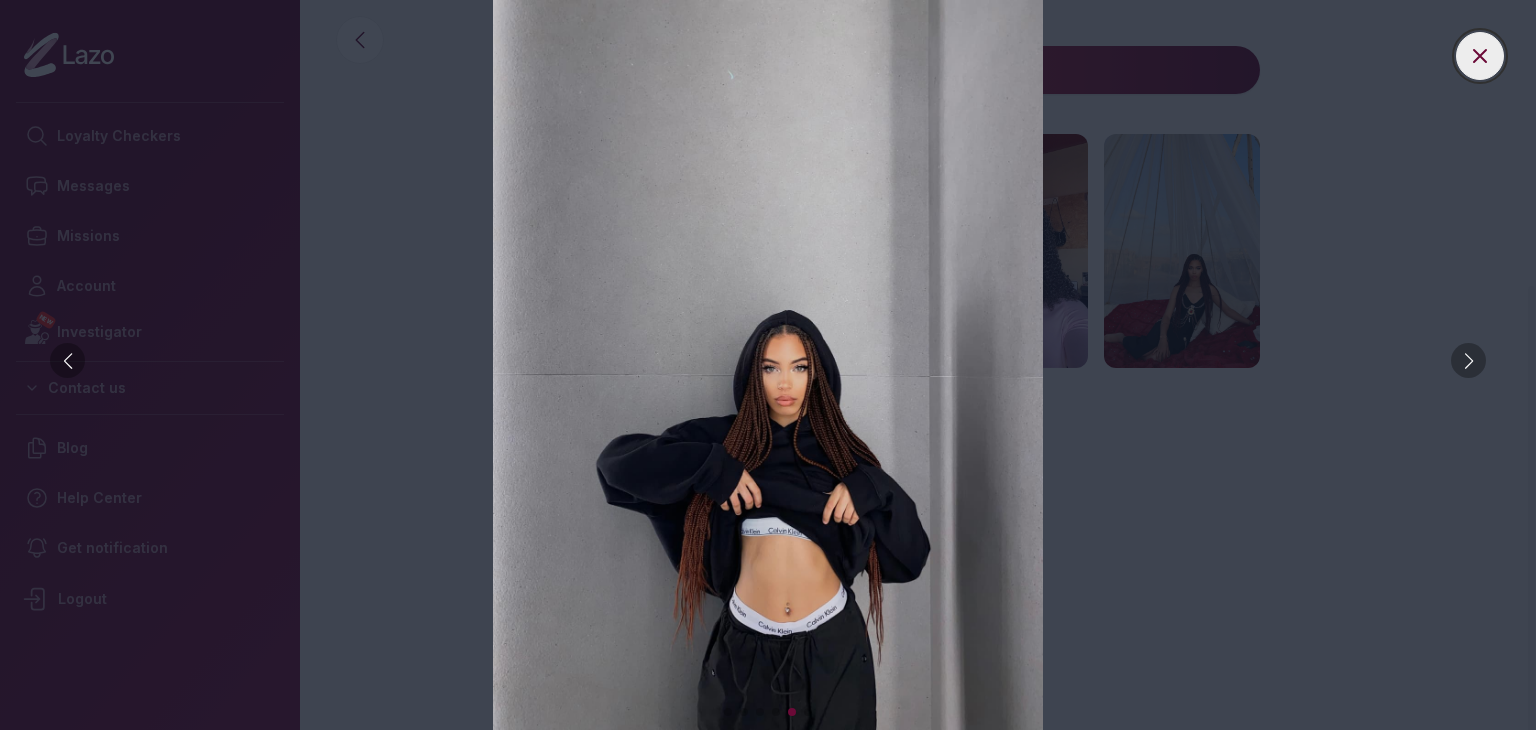 click at bounding box center (1480, 56) 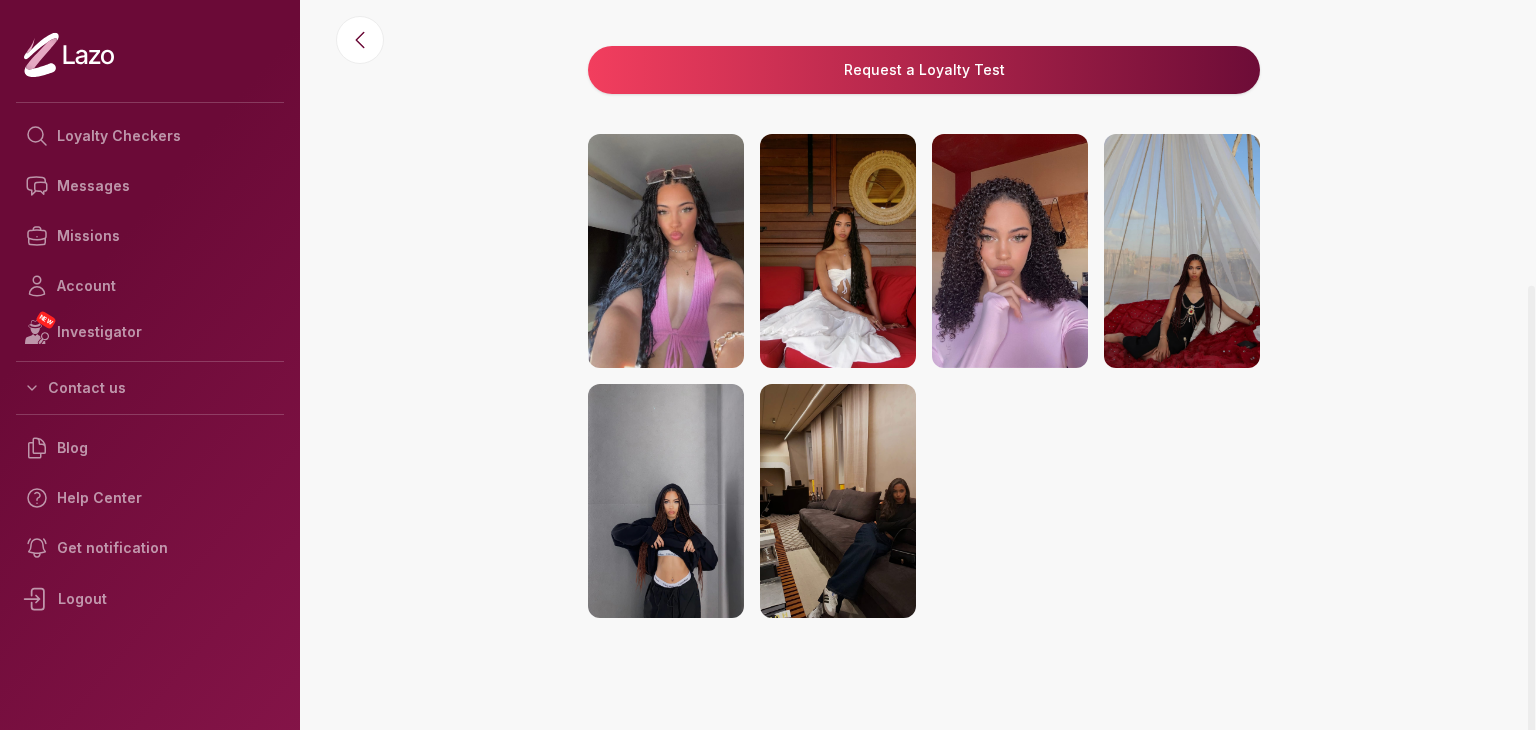 click at bounding box center (1182, 251) 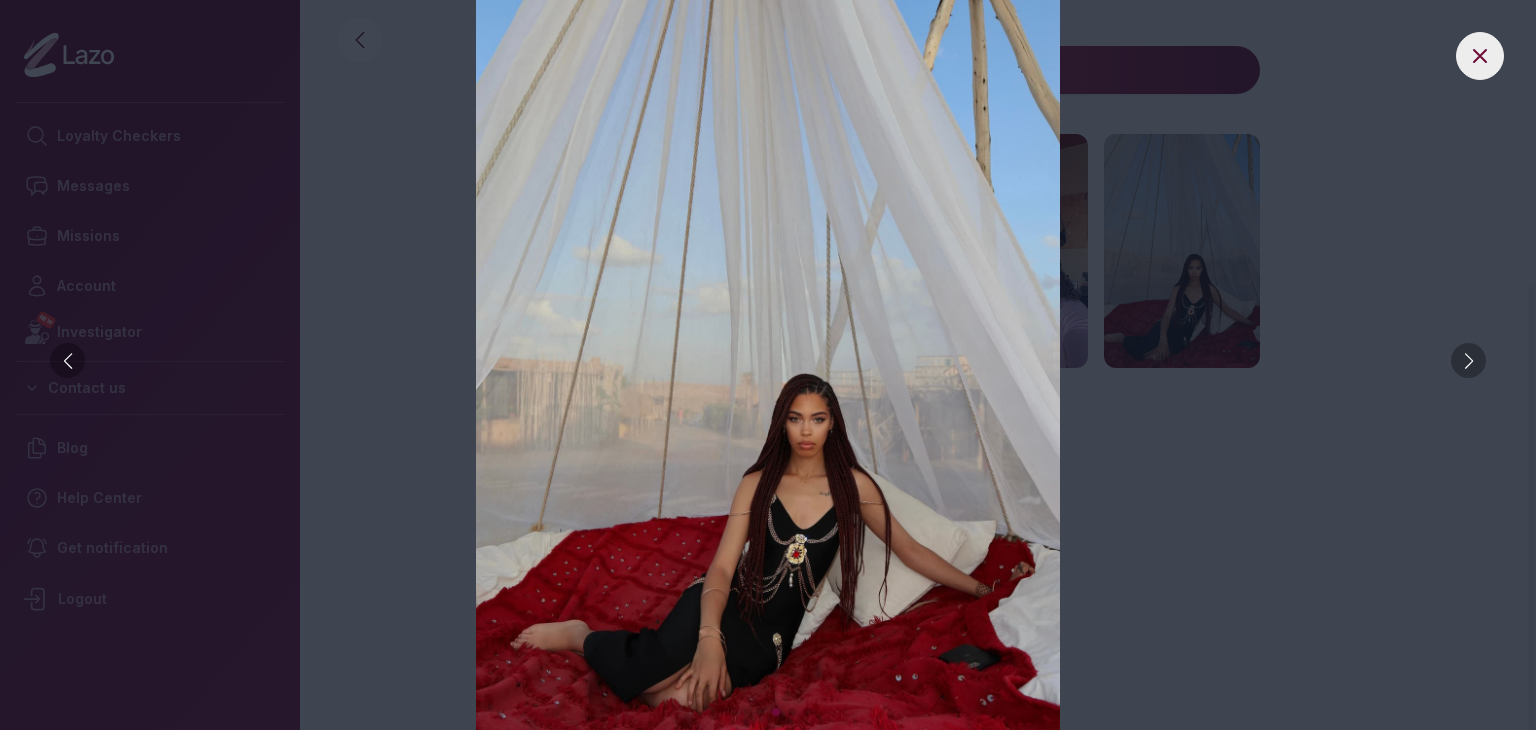 click at bounding box center (768, 365) 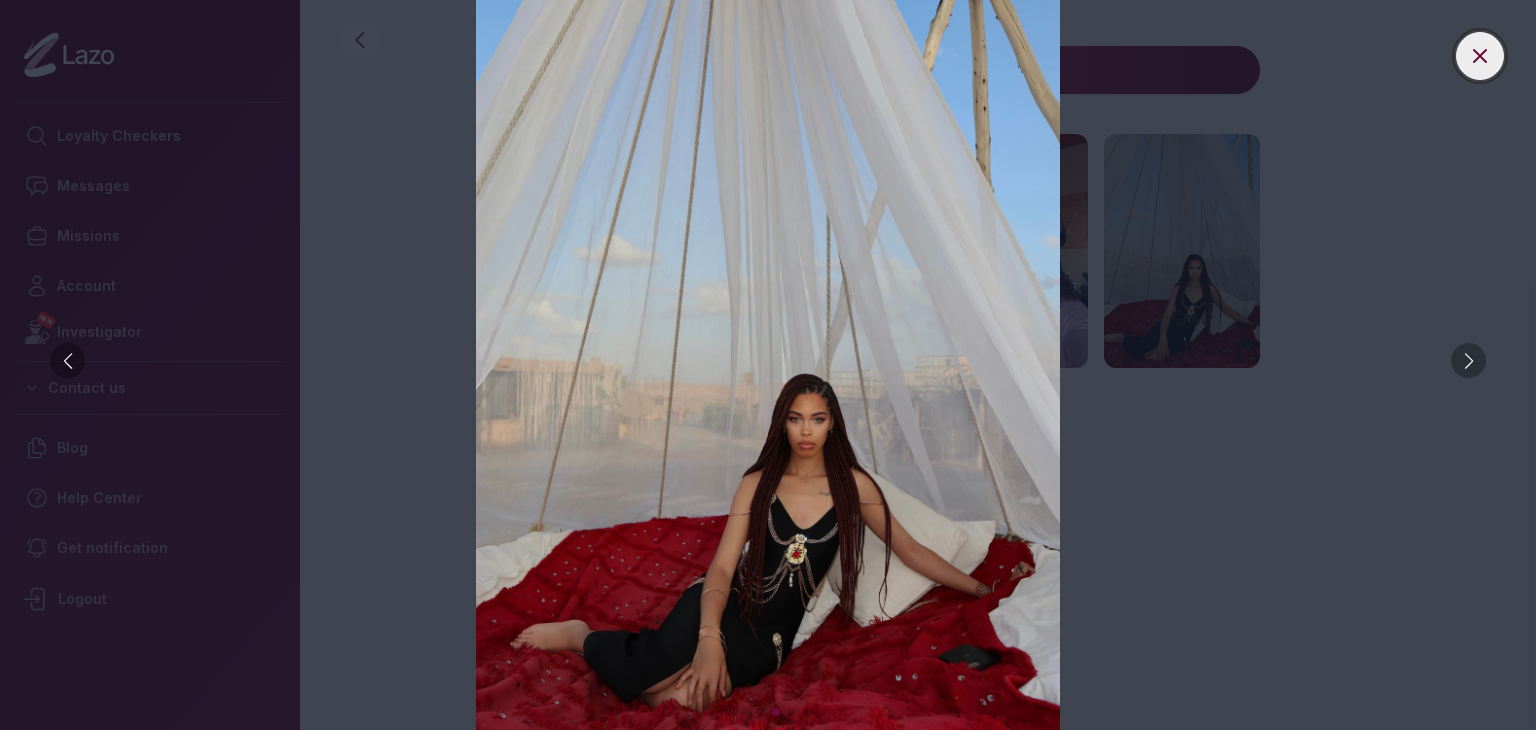 click 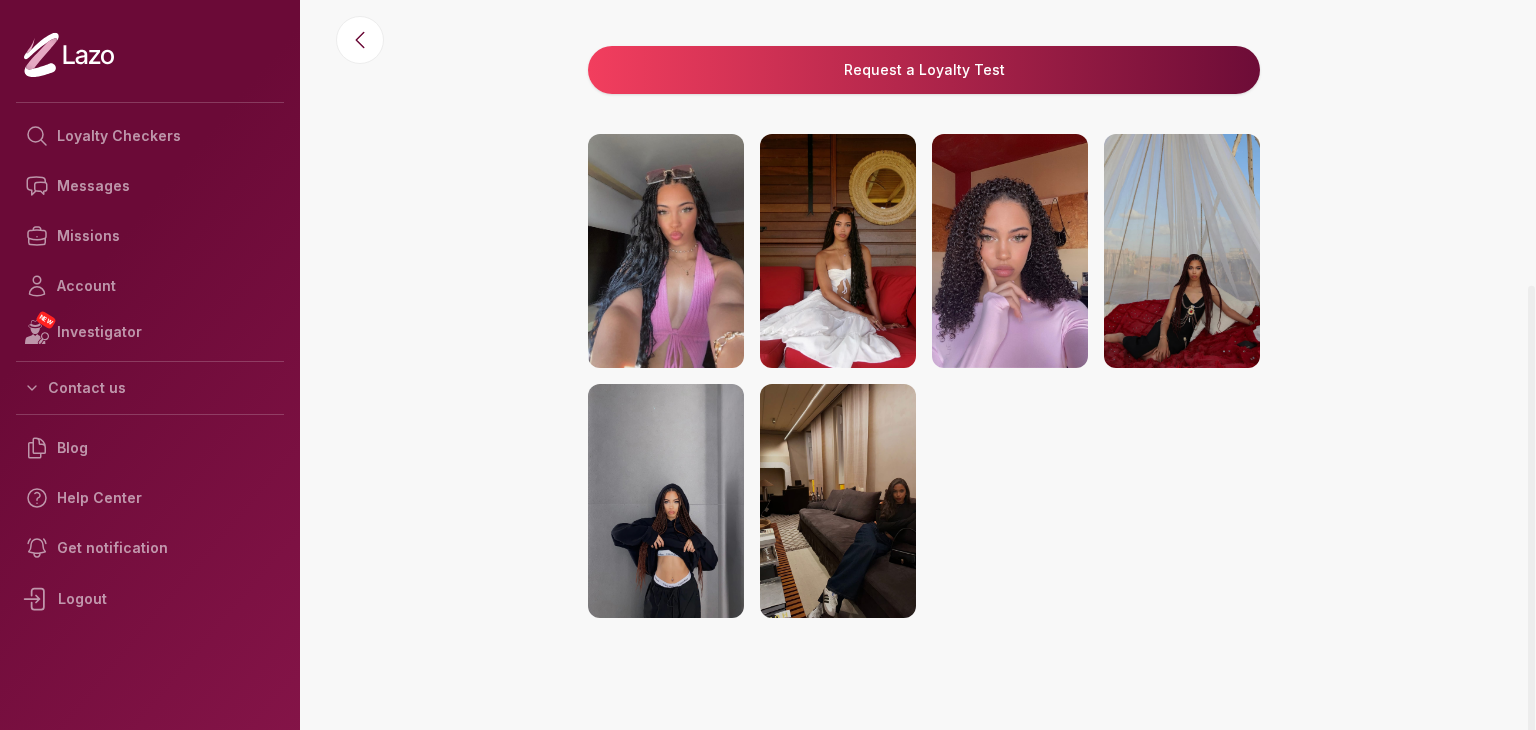 click at bounding box center [666, 251] 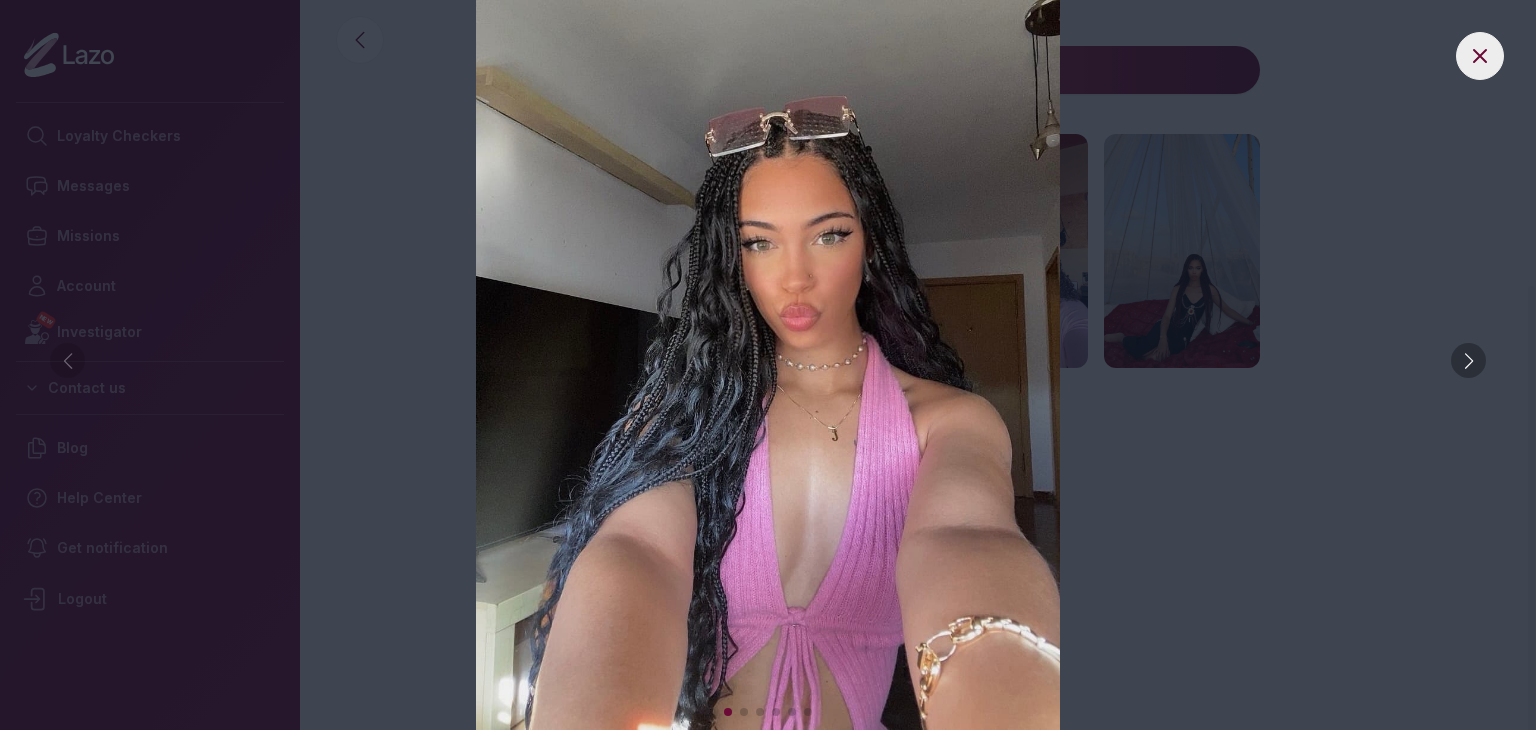 click at bounding box center [768, 365] 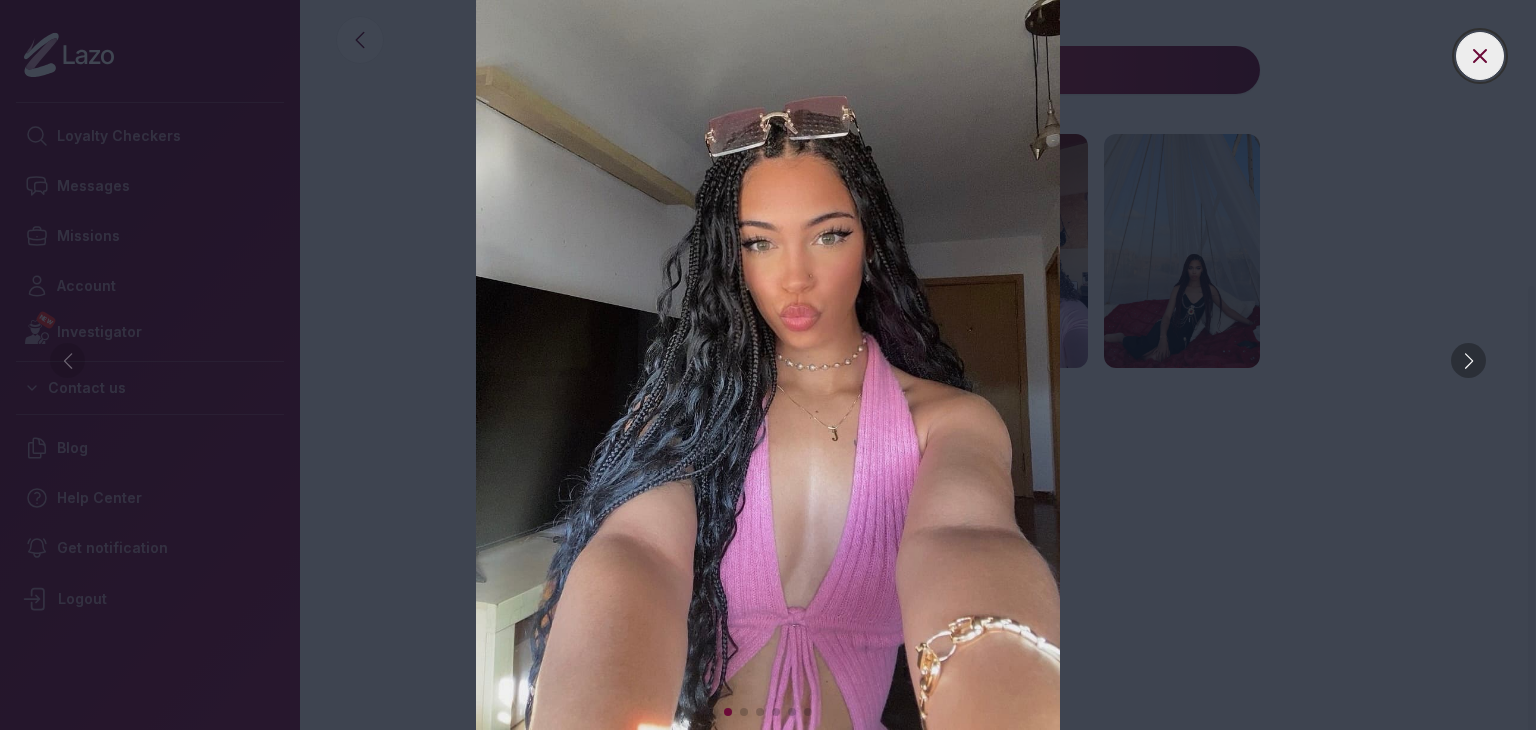 click 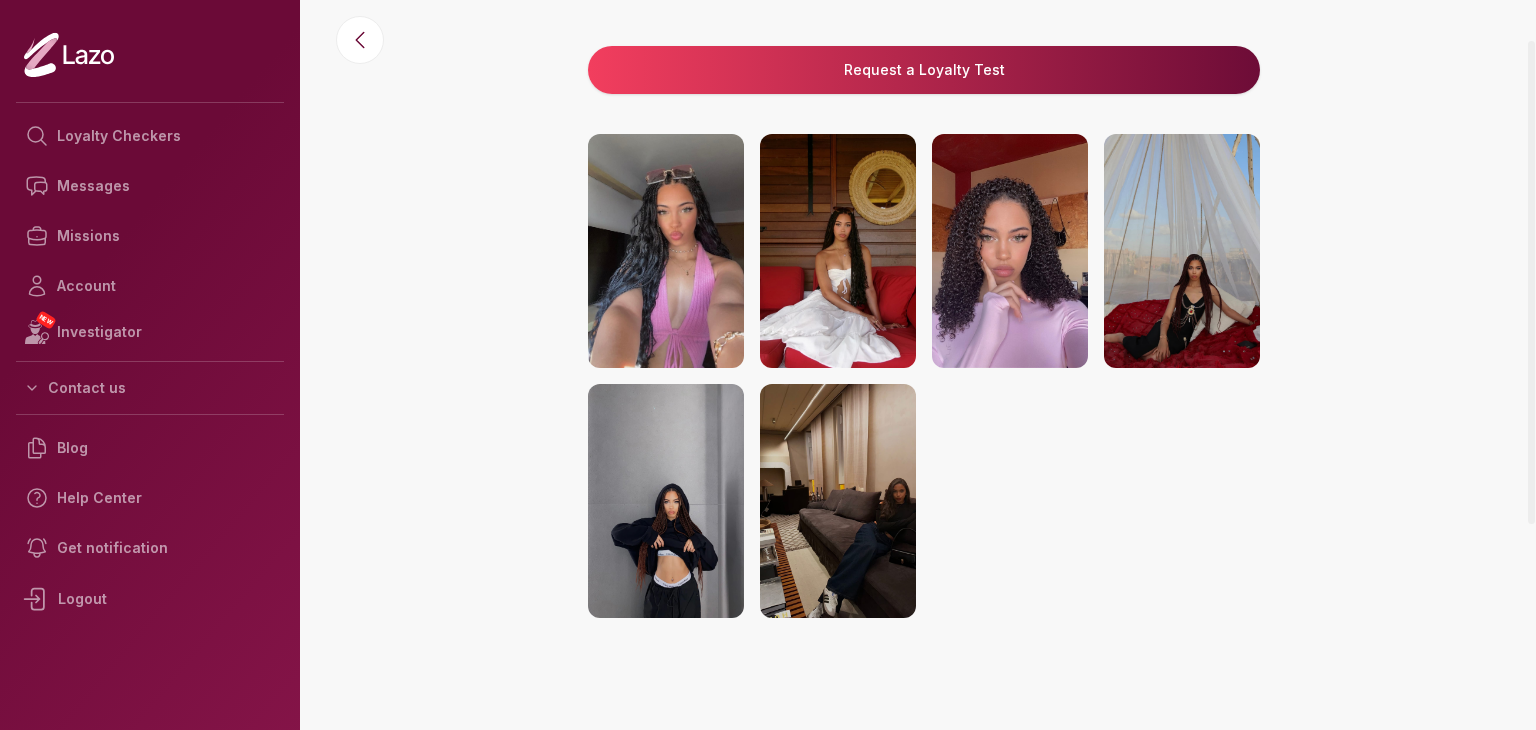 scroll, scrollTop: 0, scrollLeft: 0, axis: both 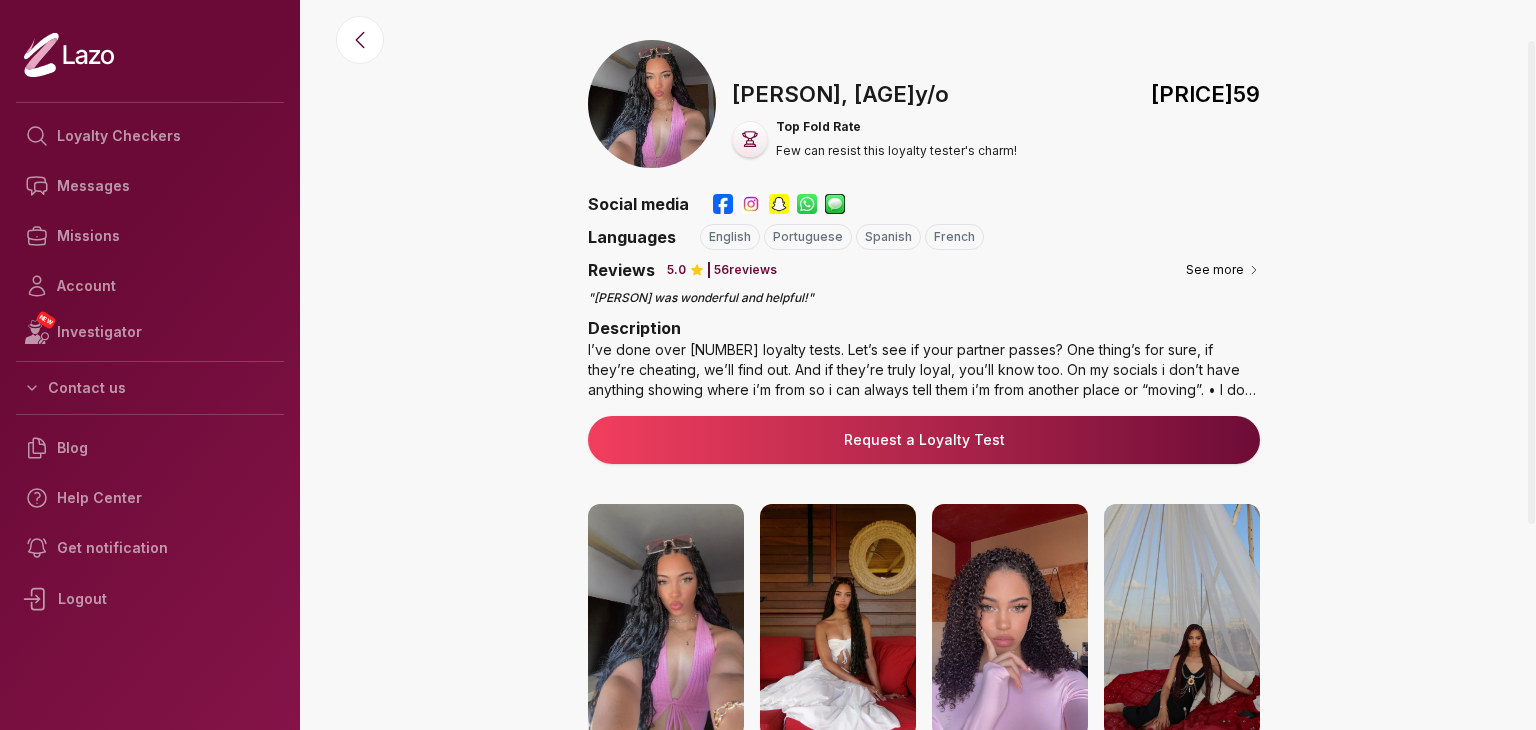 click at bounding box center [1531, 405] 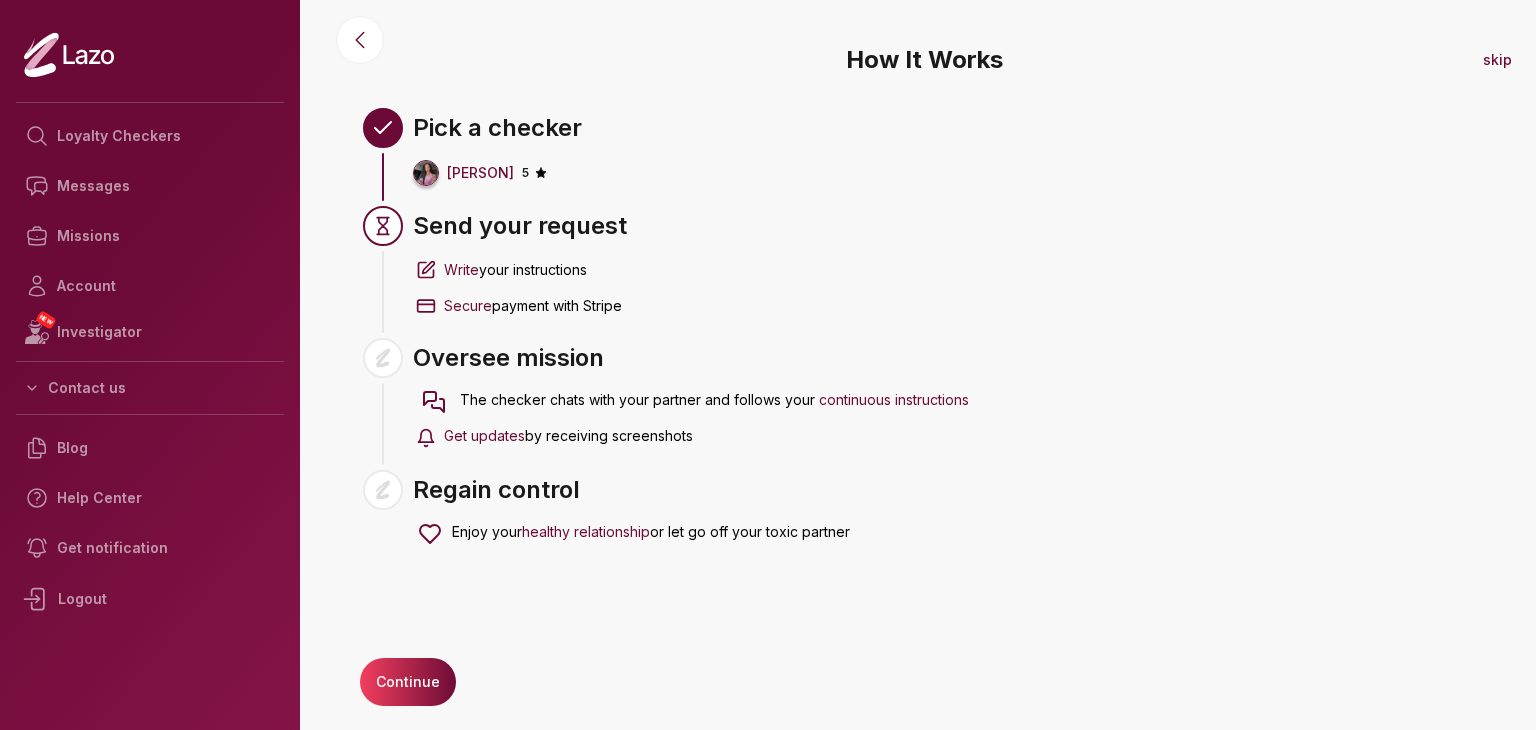 click on "How It Works skip Pick a checker [PERSON] [NUMBER]  Send your request  Write   your instructions  Secure   payment with Stripe Oversee mission The checker chats with your partner and follows your    continuous instructions   Get updates   by receiving screenshots Regain control Enjoy your   healthy relationship   or let go off your toxic partner Continue" at bounding box center [924, 365] 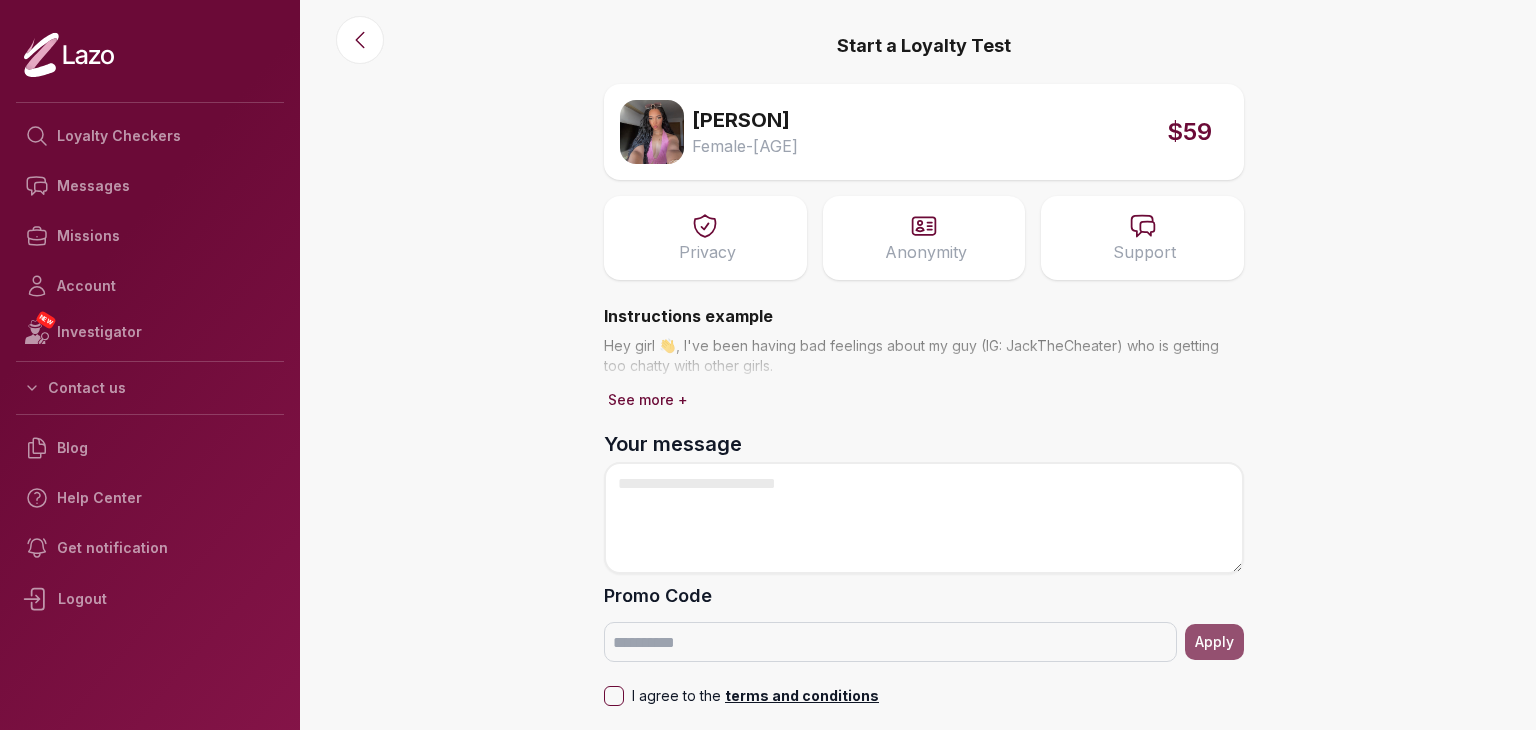 click on "See more +" at bounding box center (648, 400) 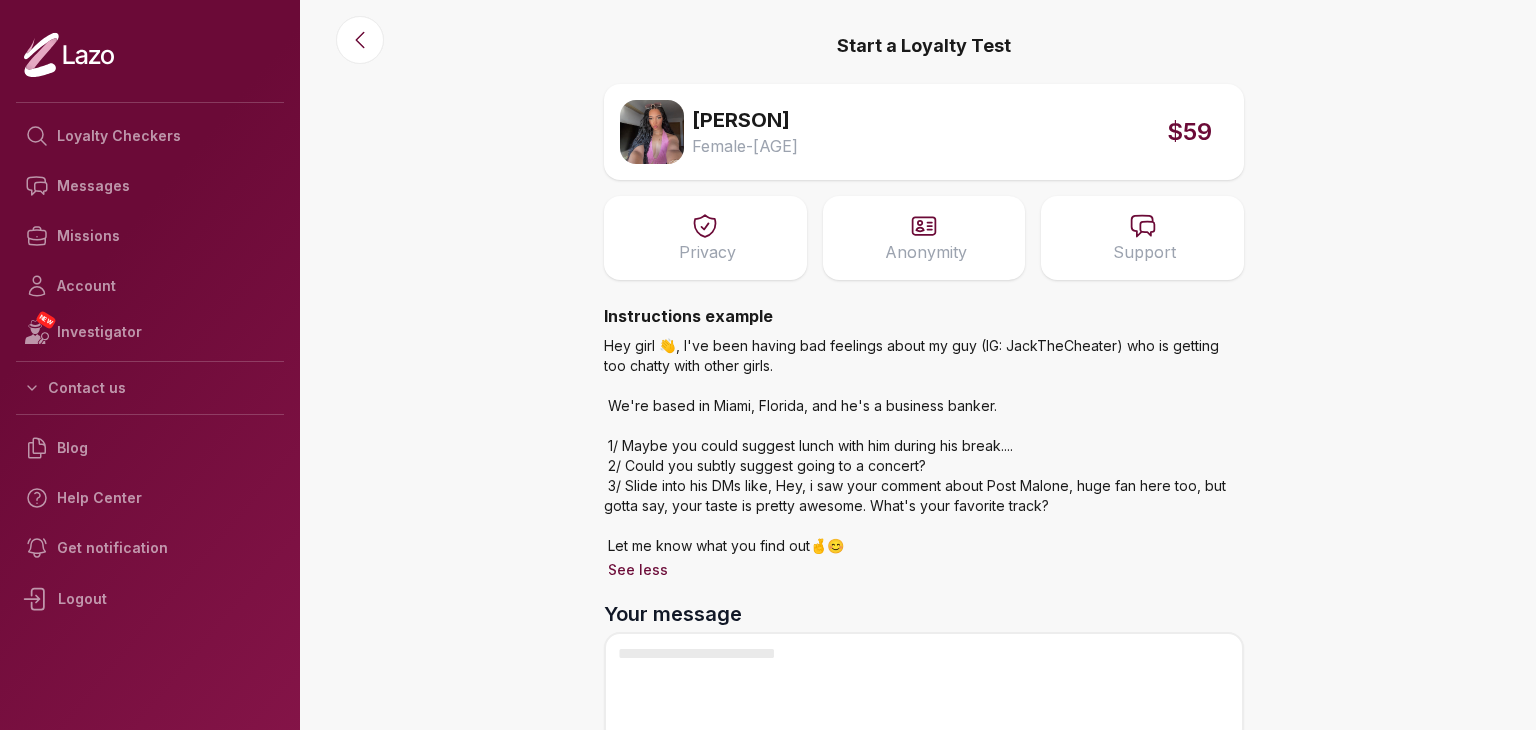 click on "Start a Loyalty Test [PERSON] Female  -  [AGE] $[PRICE] Privacy Anonymity Support Instructions example Hey girl 👋, I've been having bad feelings about my guy (IG: JackTheCheater) who is getting too chatty with other girls.
We're based in [CITY], [STATE], and he's a business banker.
1/ Maybe you could suggest lunch with him during his break....
2/ Could you subtly suggest going to a concert?
3/ Slide into his DMs like, Hey, i saw your comment about Post Malone, huge fan here too, but gotta say, your taste is pretty awesome. What's your favorite track?
Let me know what you find out🤞😊 See less Your message Promo Code Apply I agree to the  terms and conditions Validate the request" at bounding box center [924, 365] 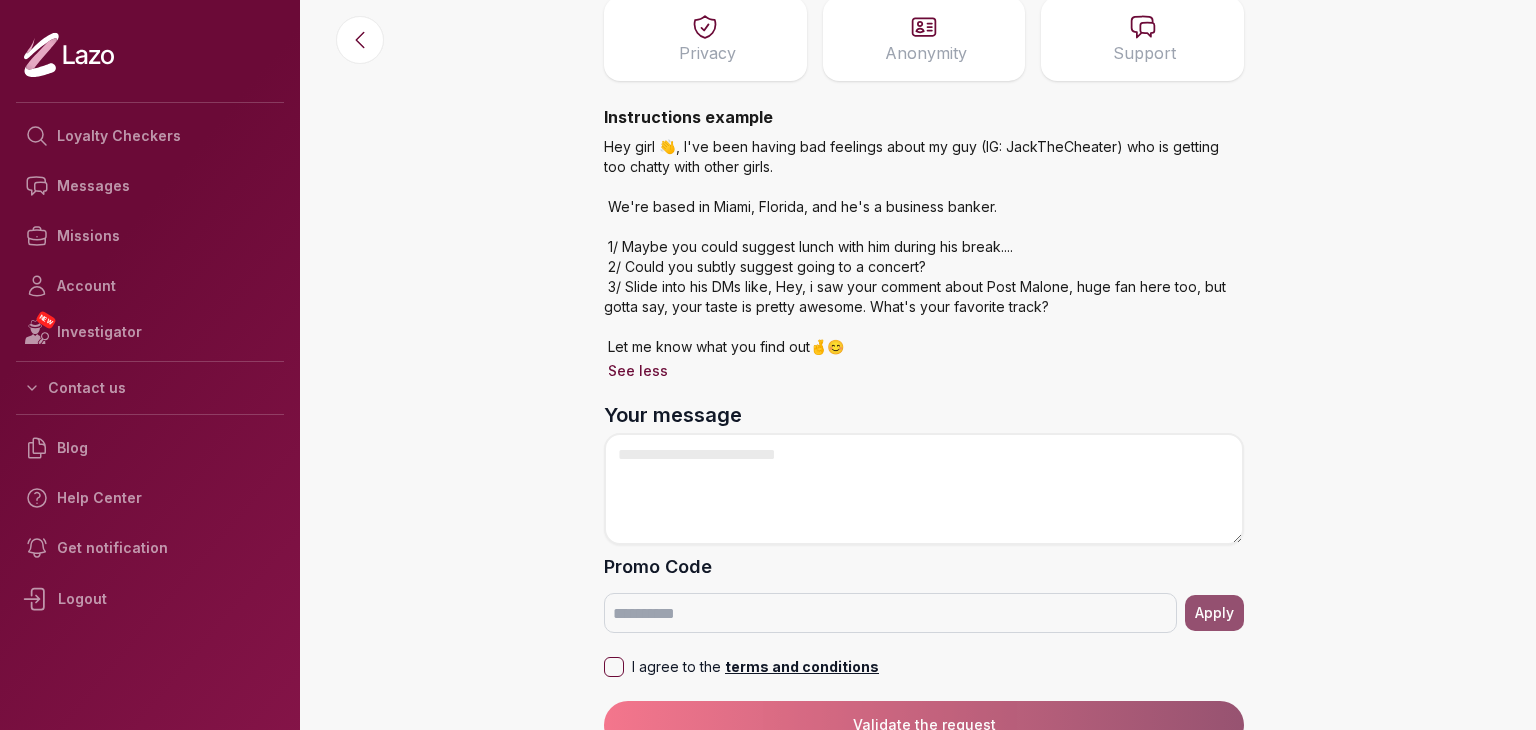 scroll, scrollTop: 218, scrollLeft: 0, axis: vertical 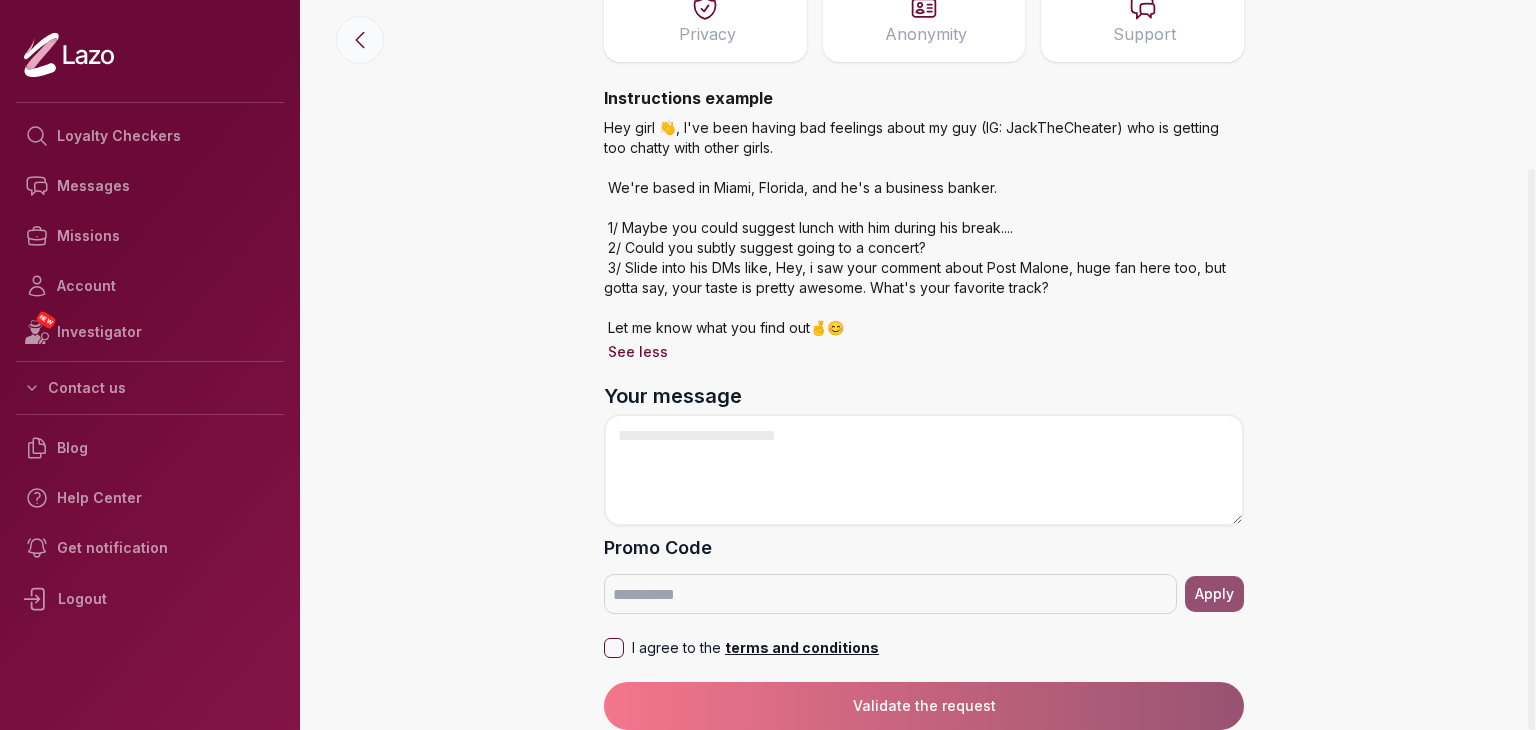 click at bounding box center [360, 40] 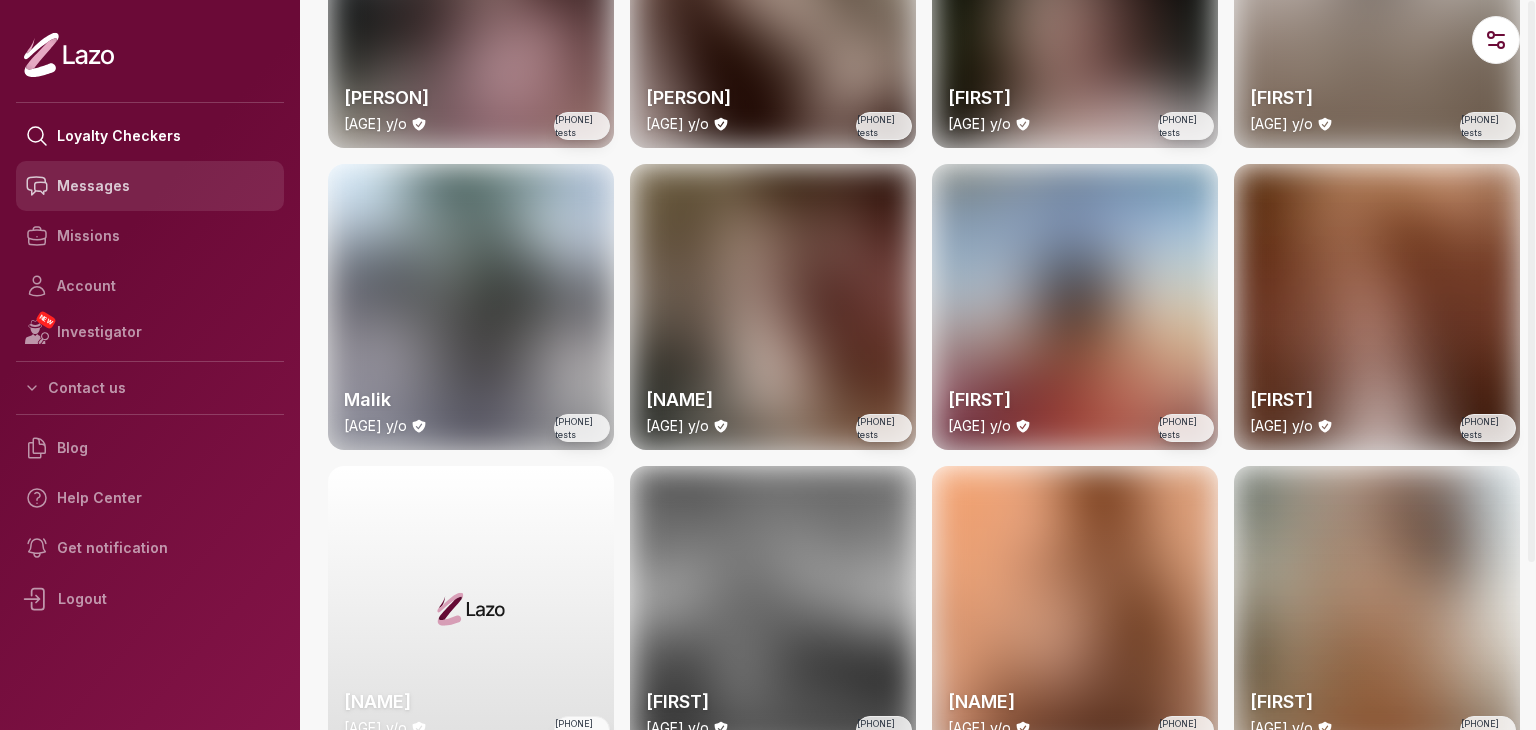 scroll, scrollTop: 0, scrollLeft: 0, axis: both 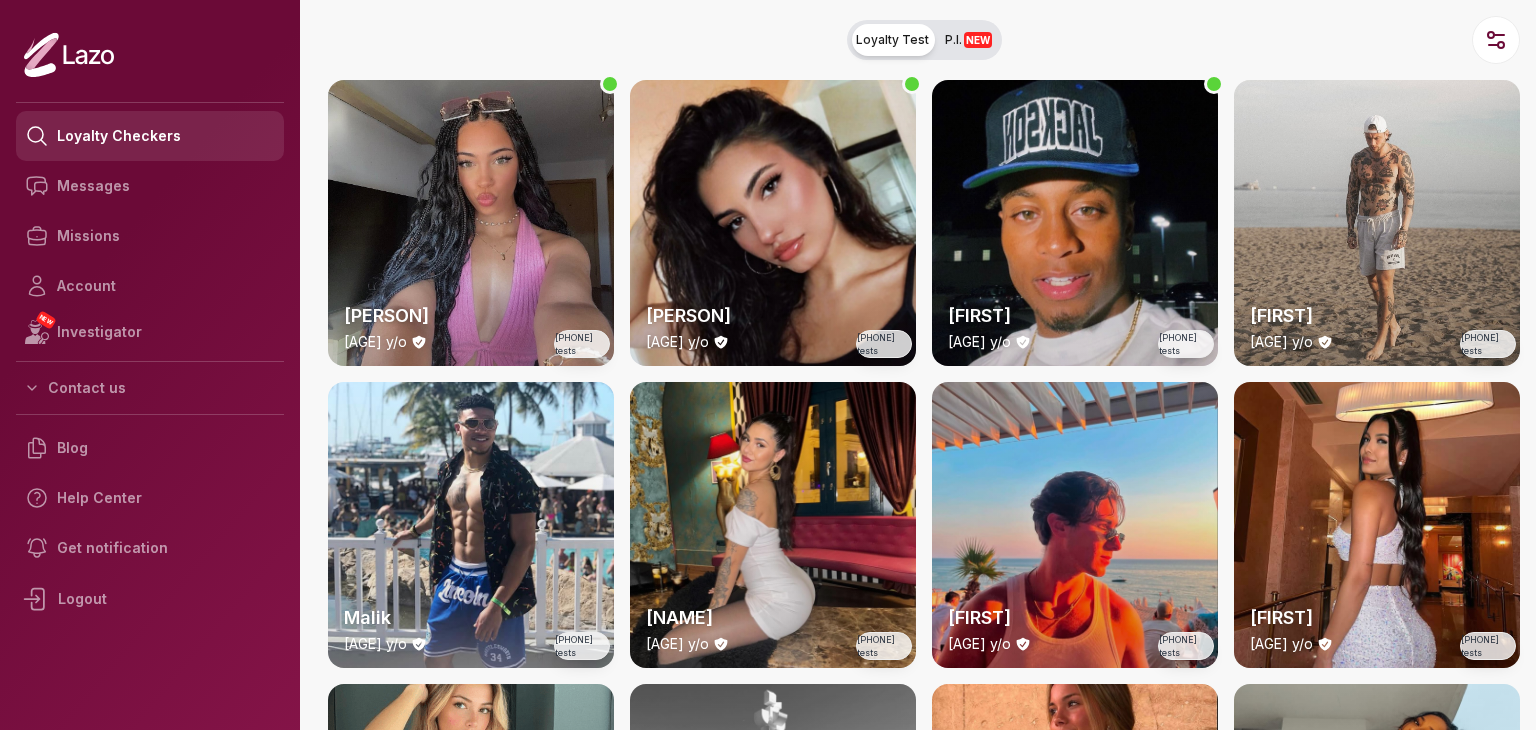 click on "Loyalty Checkers" at bounding box center (150, 136) 